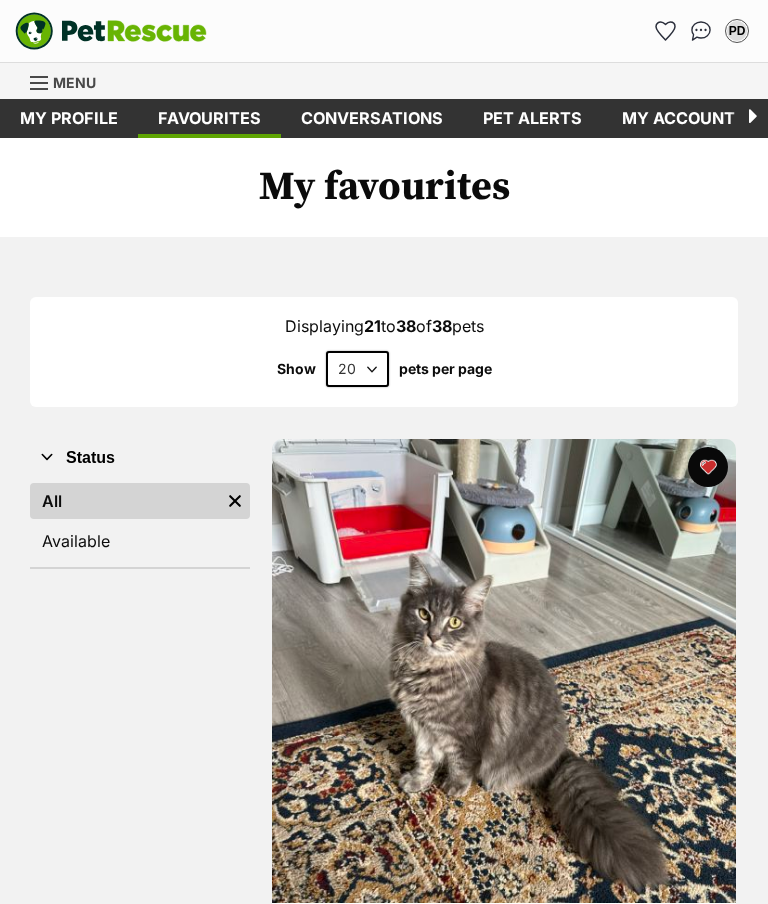 scroll, scrollTop: 0, scrollLeft: 0, axis: both 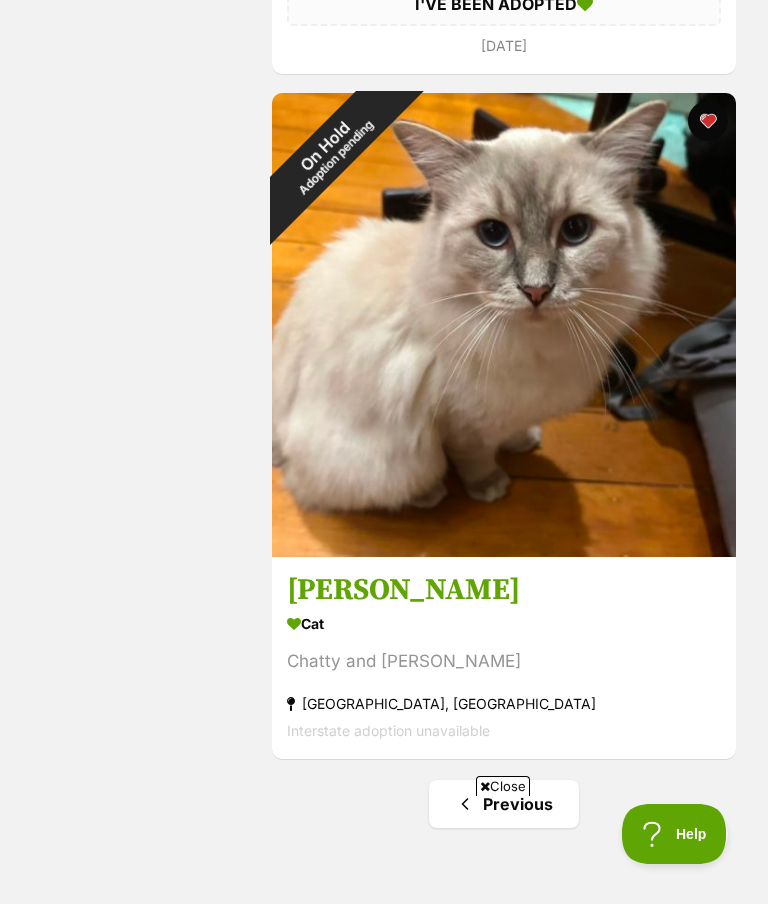 click on "Previous" at bounding box center [504, 804] 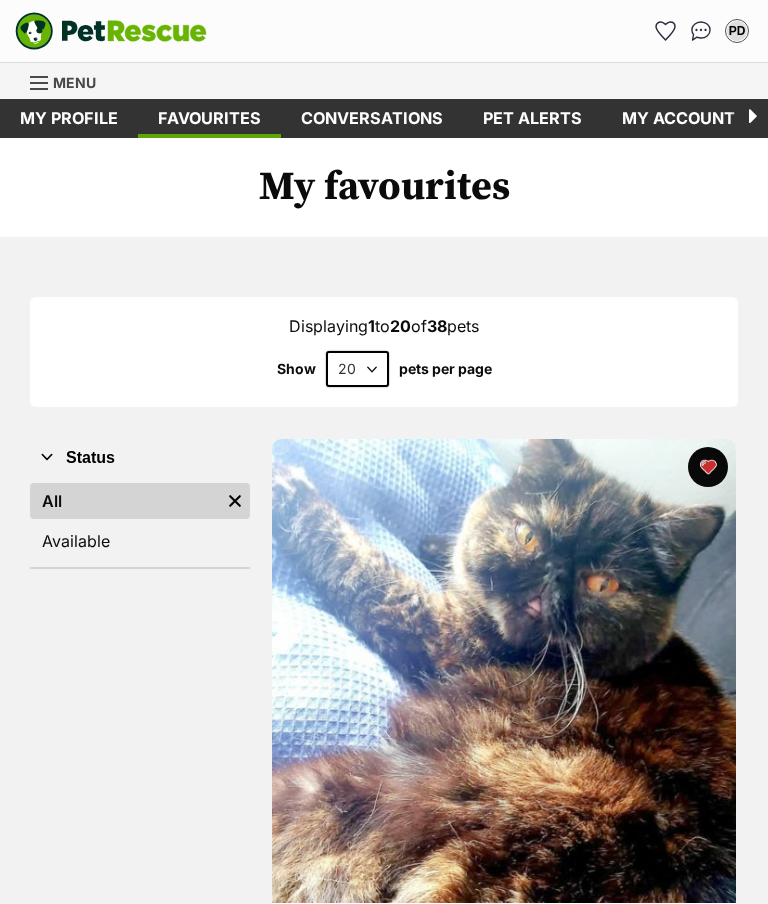 scroll, scrollTop: 0, scrollLeft: 0, axis: both 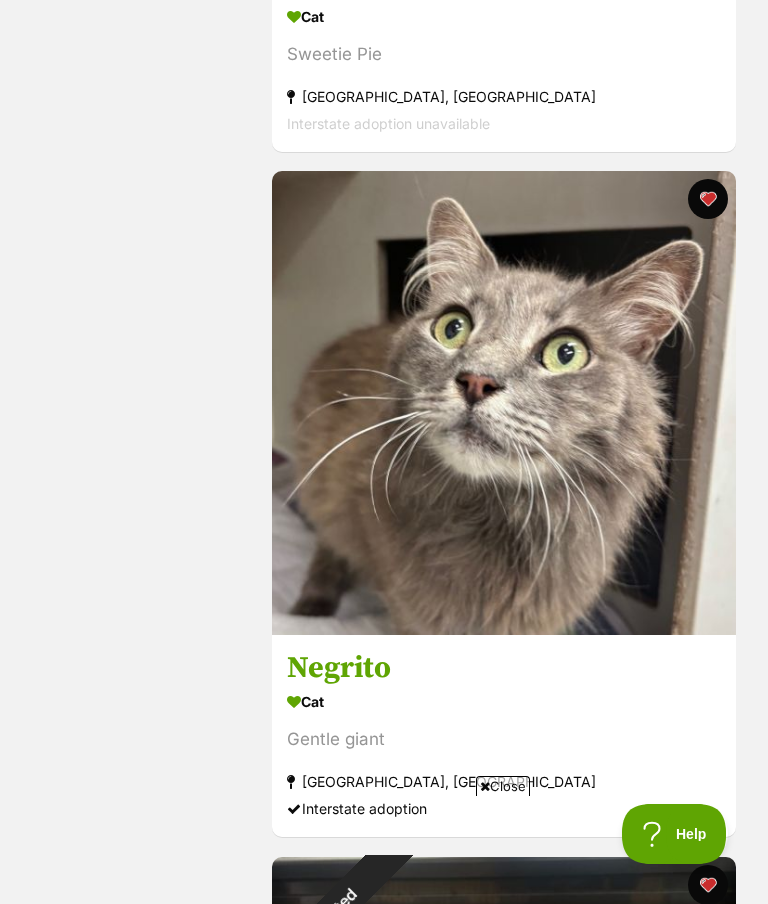 click on "Negrito" at bounding box center (504, 669) 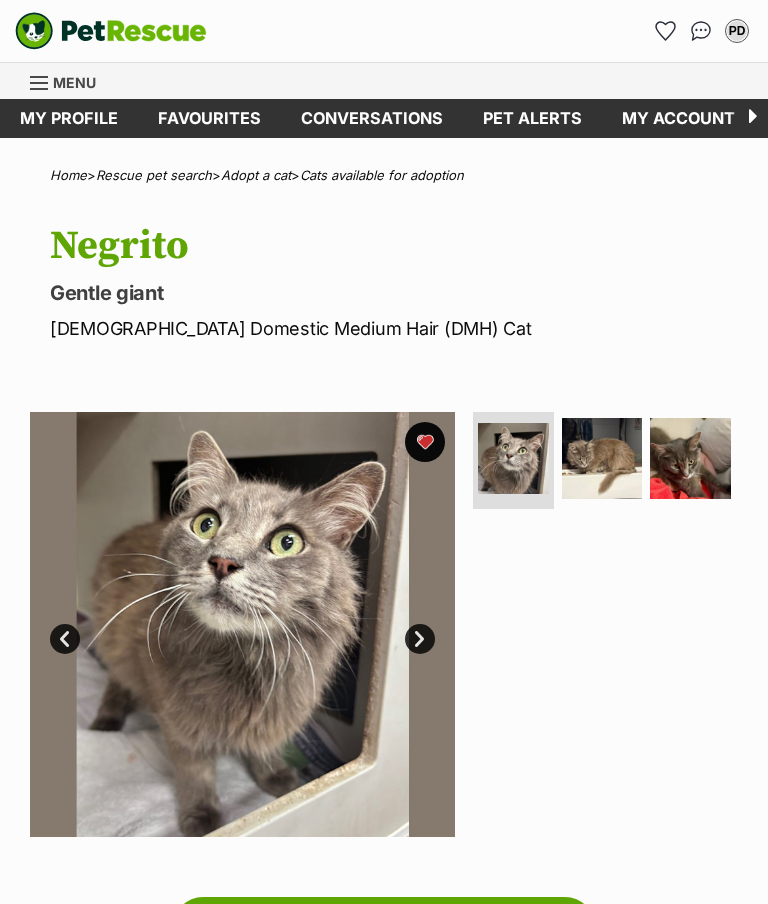 scroll, scrollTop: 0, scrollLeft: 0, axis: both 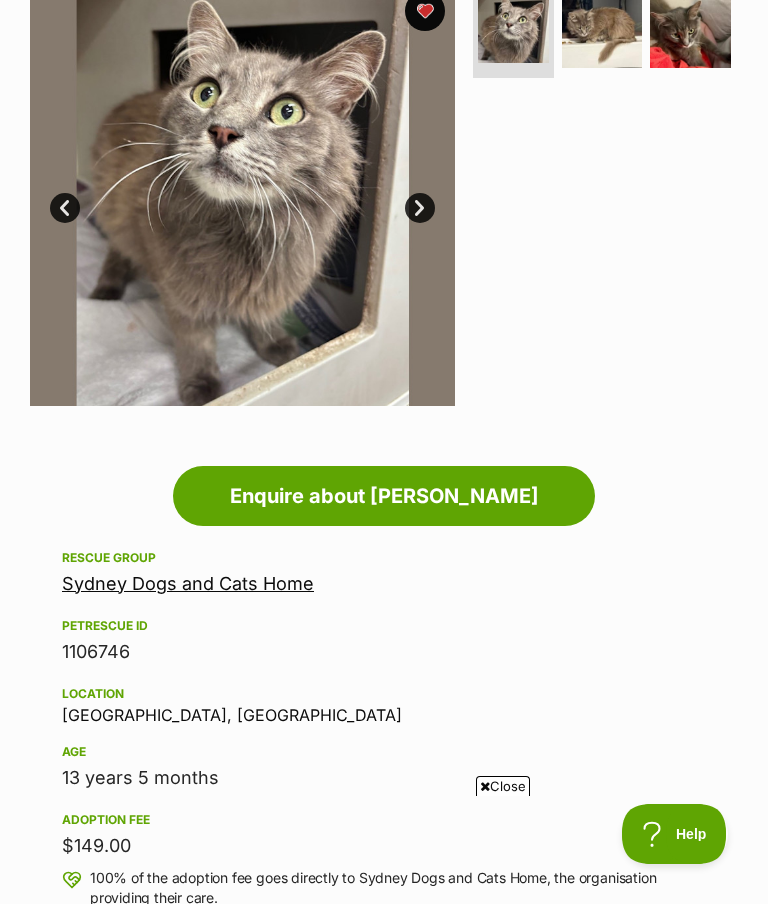 click on "Sydney Dogs and Cats Home" at bounding box center [188, 583] 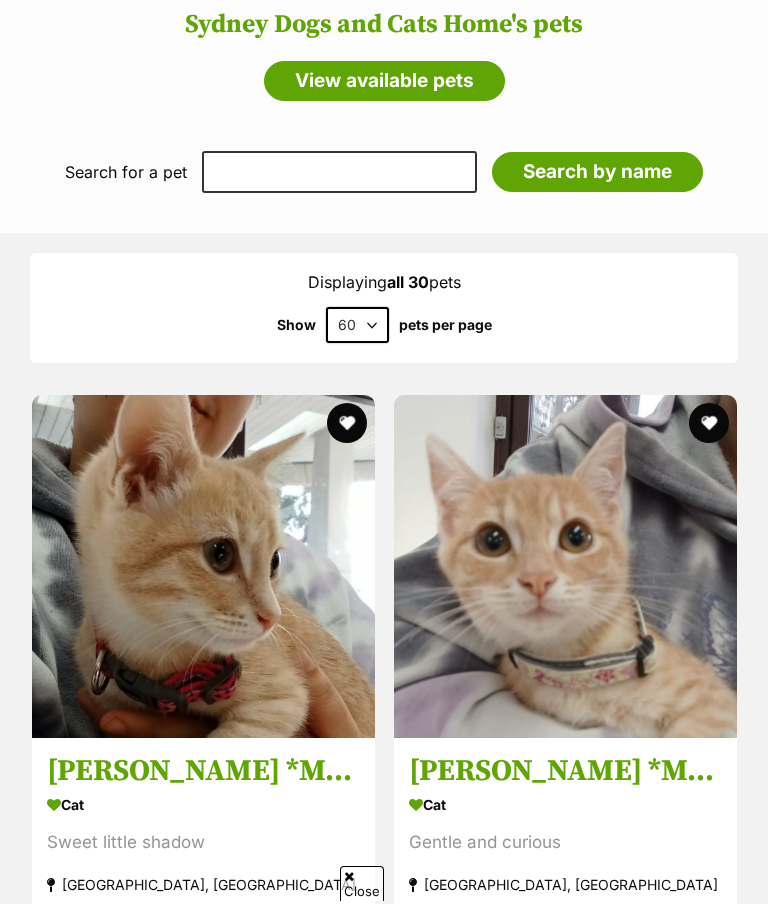 scroll, scrollTop: 1829, scrollLeft: 0, axis: vertical 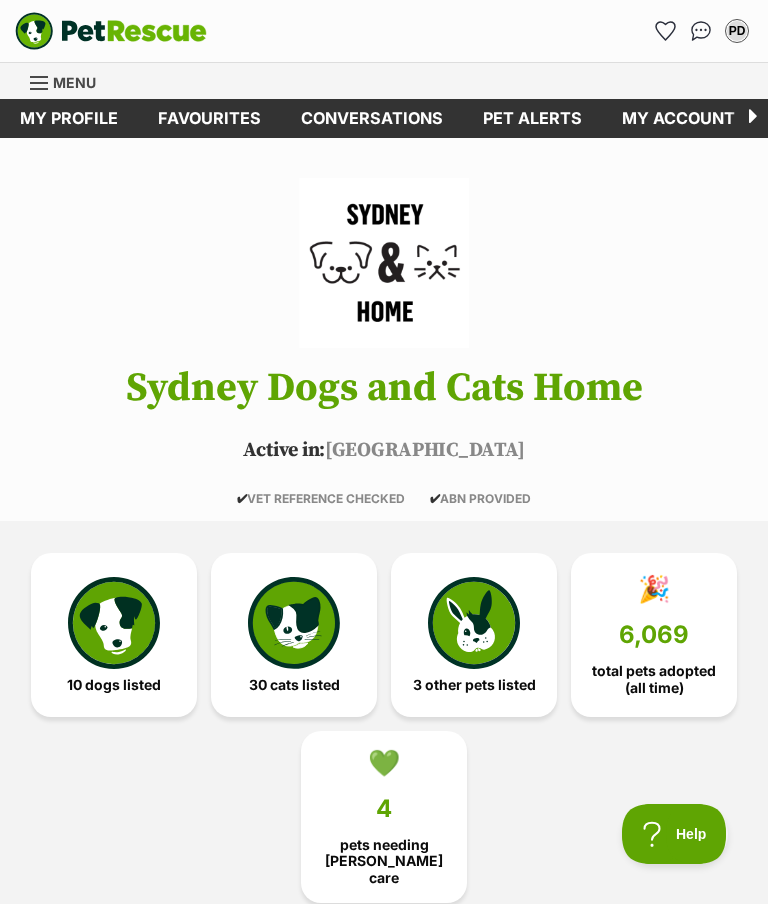 click at bounding box center (114, 623) 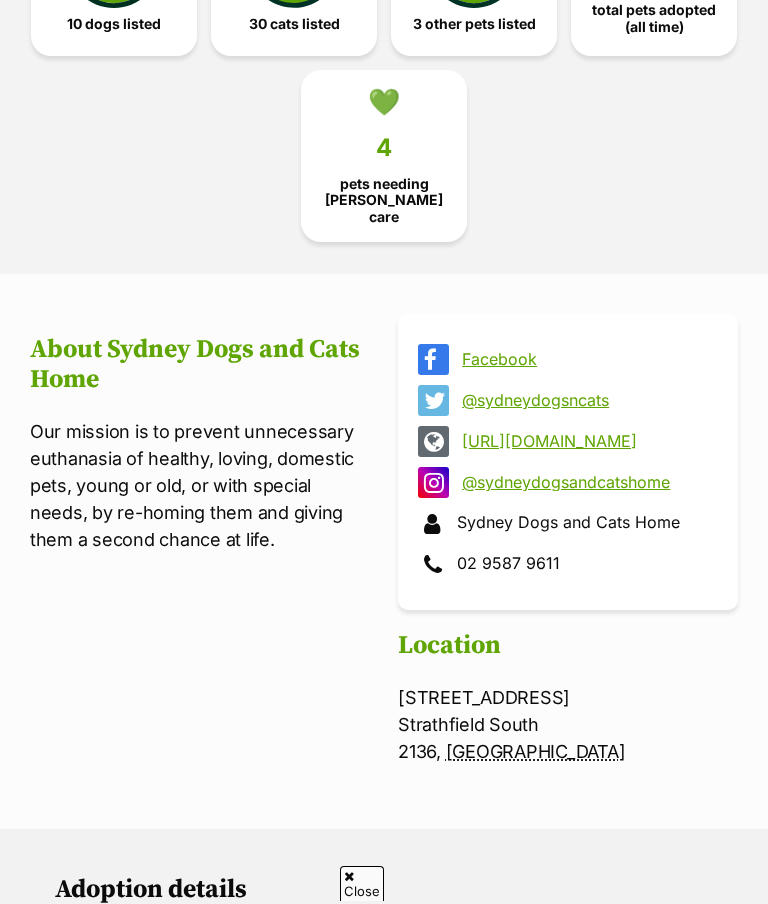 scroll, scrollTop: 1126, scrollLeft: 0, axis: vertical 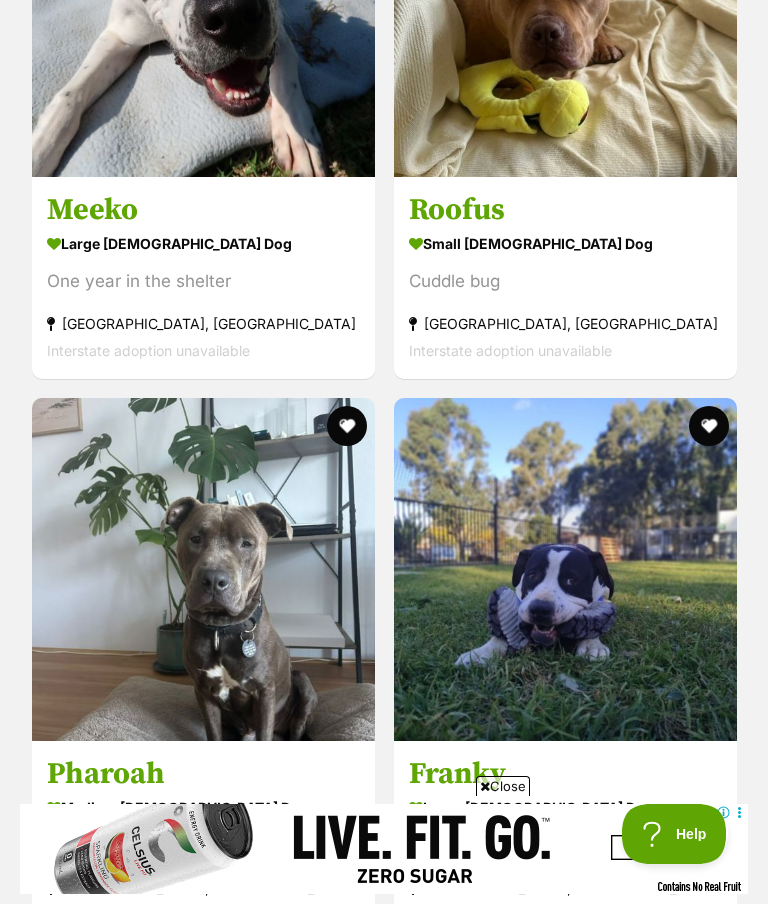 click on "Pharoah" at bounding box center [203, 773] 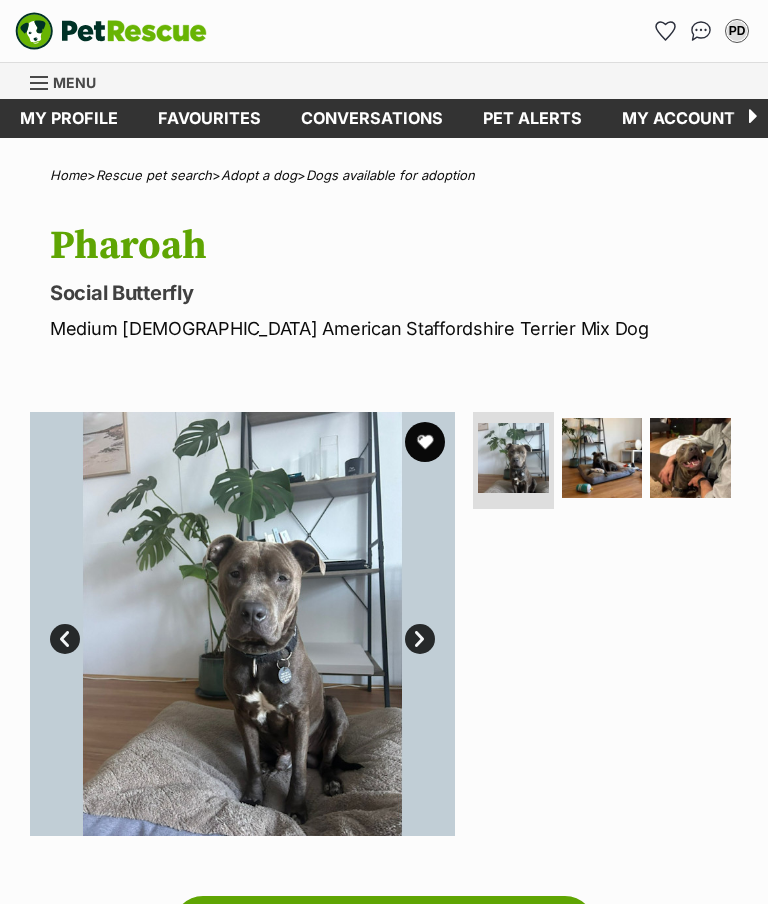scroll, scrollTop: 0, scrollLeft: 0, axis: both 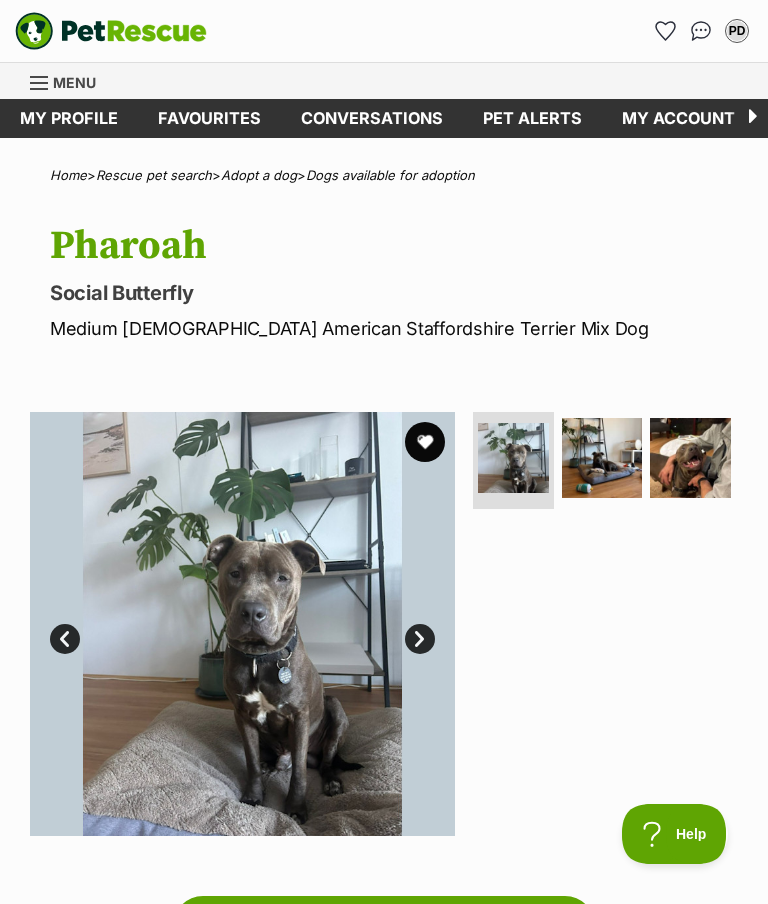 click on "Menu" at bounding box center (70, 81) 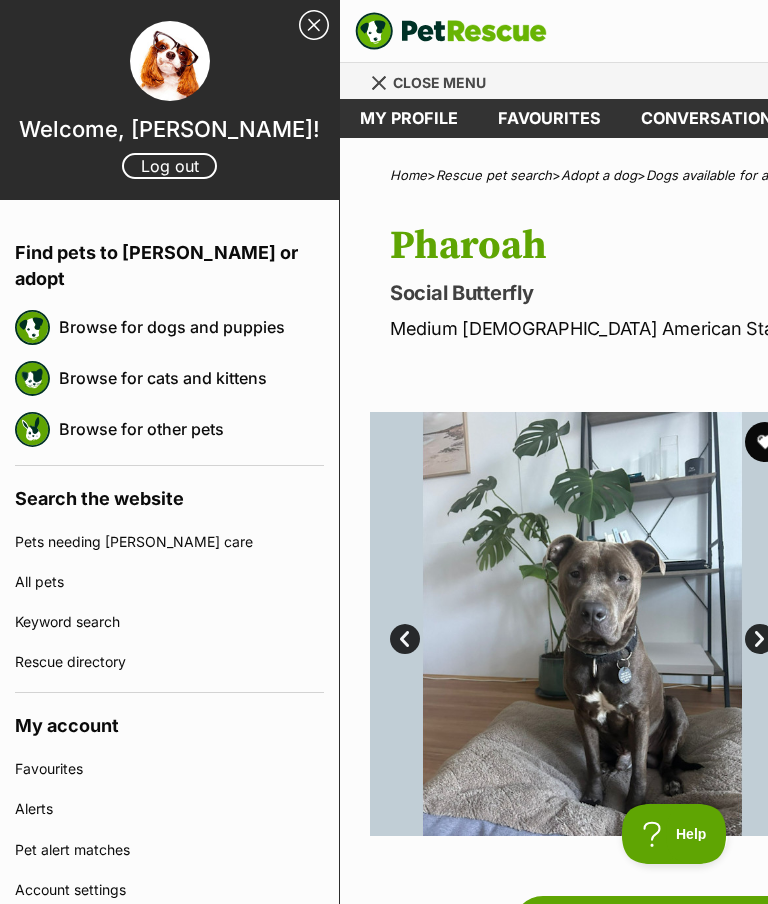 click on "Browse for dogs and puppies" at bounding box center [191, 327] 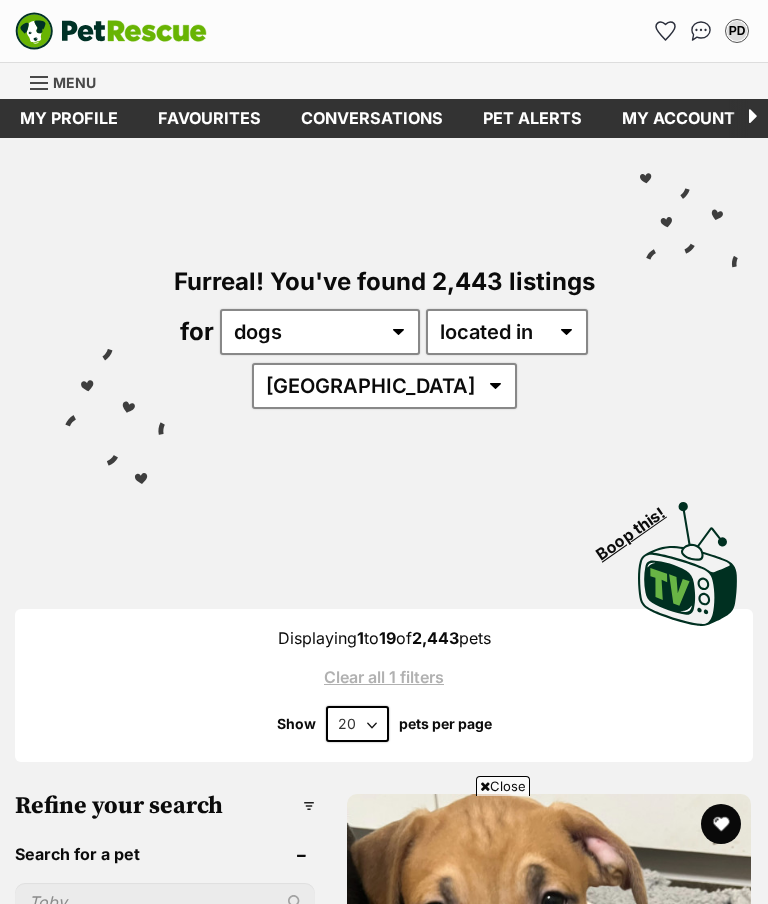 select on "[GEOGRAPHIC_DATA]" 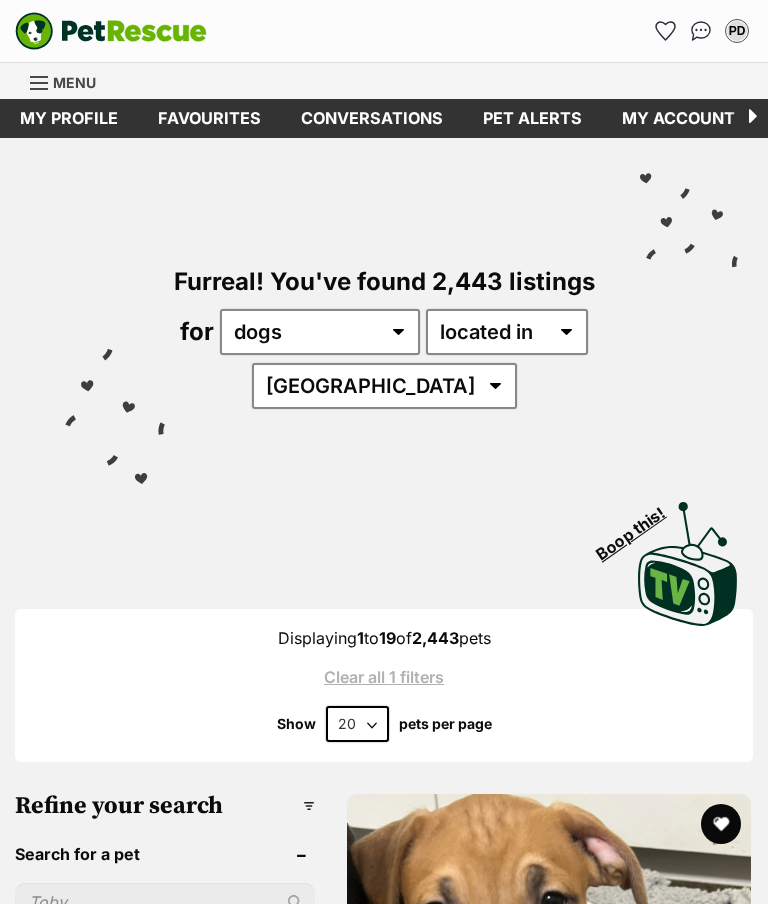 scroll, scrollTop: 0, scrollLeft: 0, axis: both 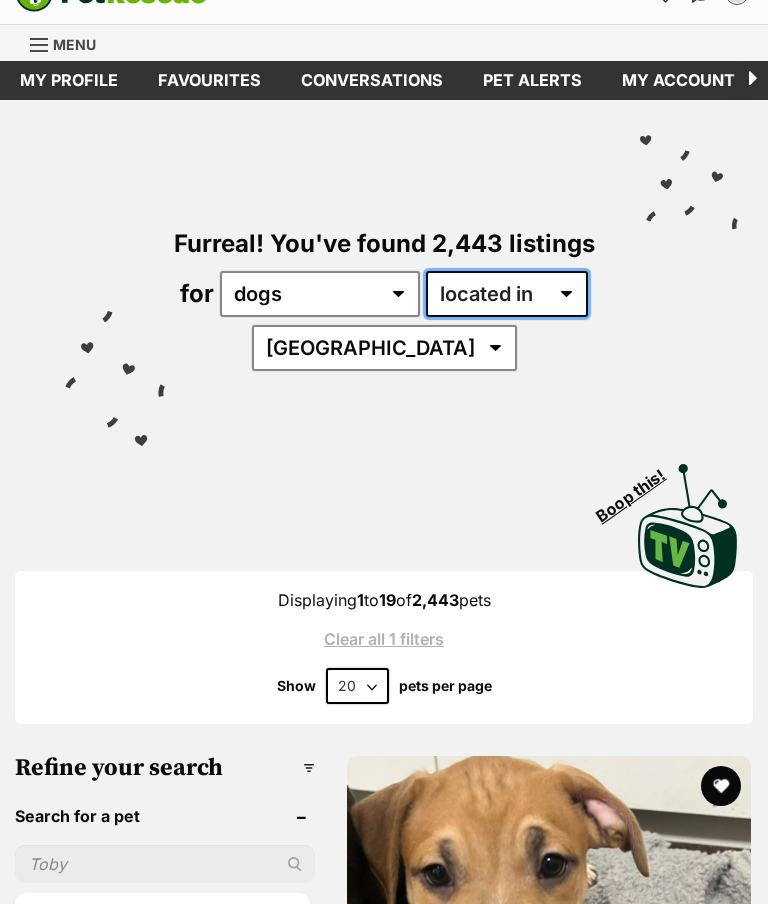 click on "available in
located in" at bounding box center [507, 294] 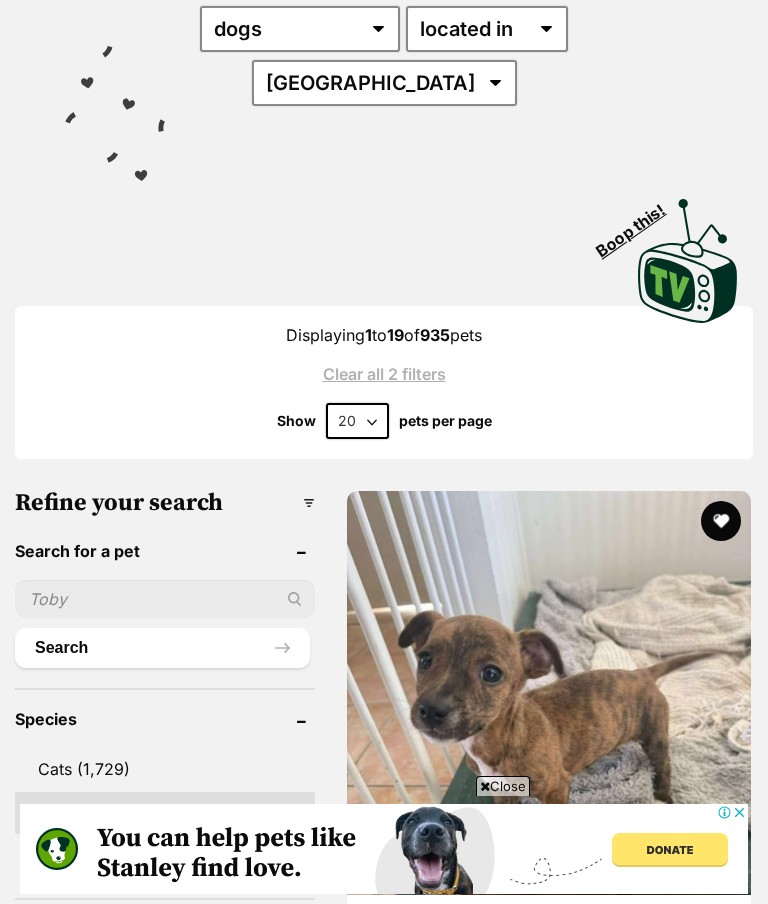 scroll, scrollTop: 560, scrollLeft: 0, axis: vertical 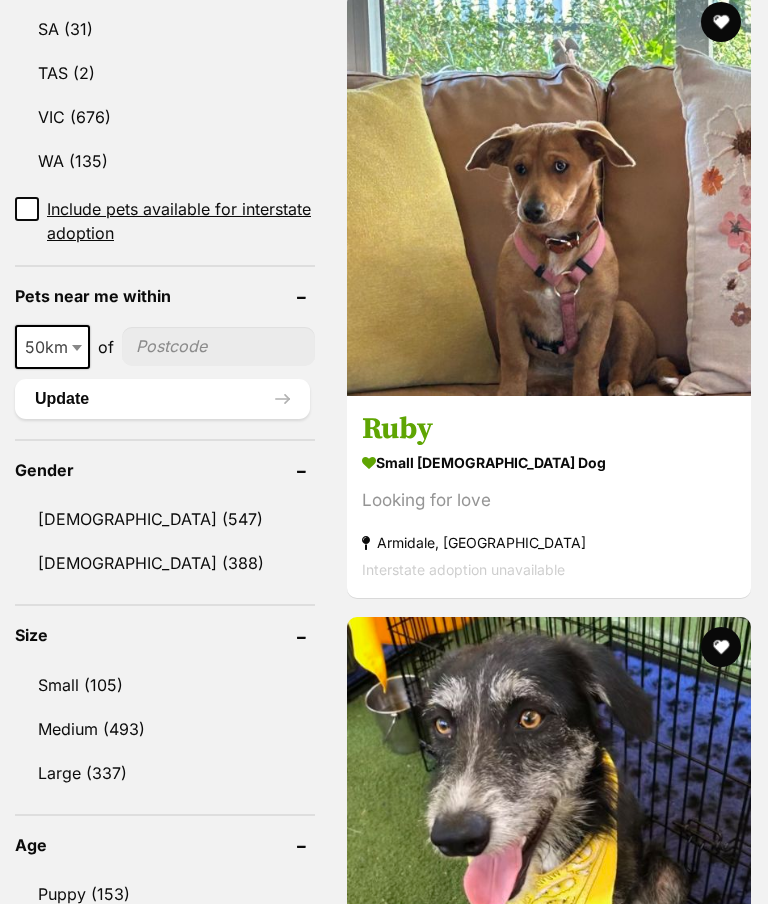 click at bounding box center [218, 346] 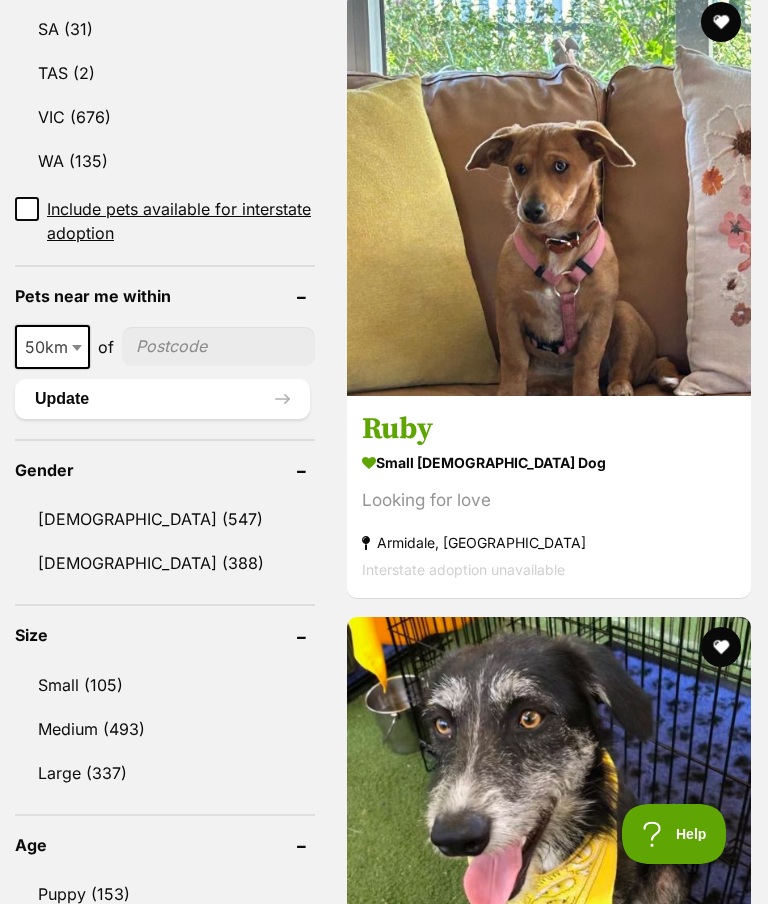 scroll, scrollTop: 0, scrollLeft: 0, axis: both 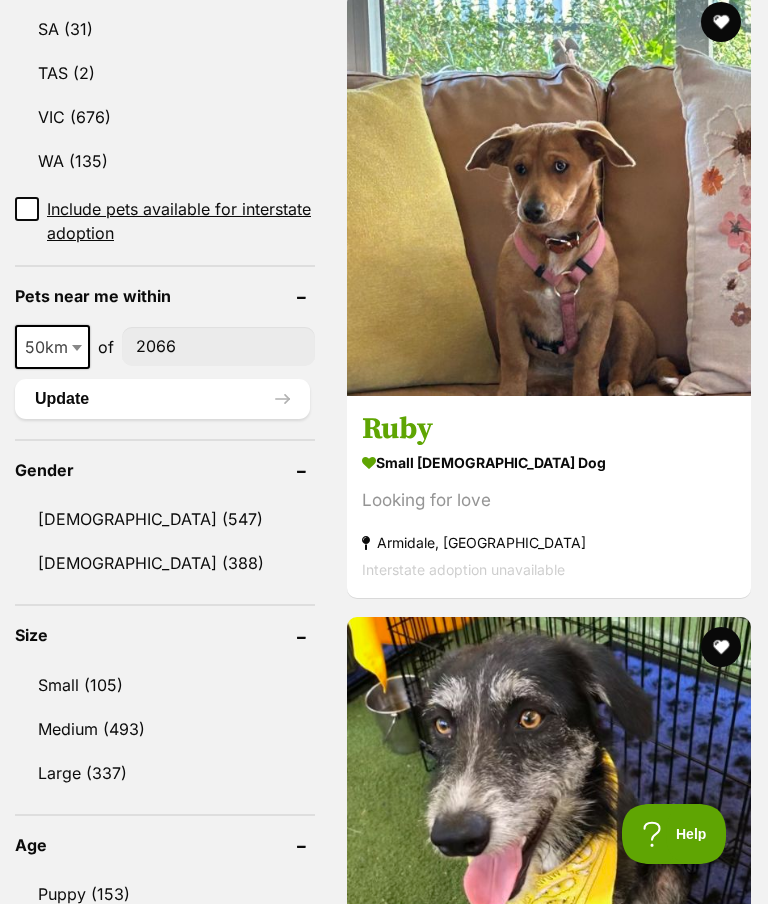 type on "2066" 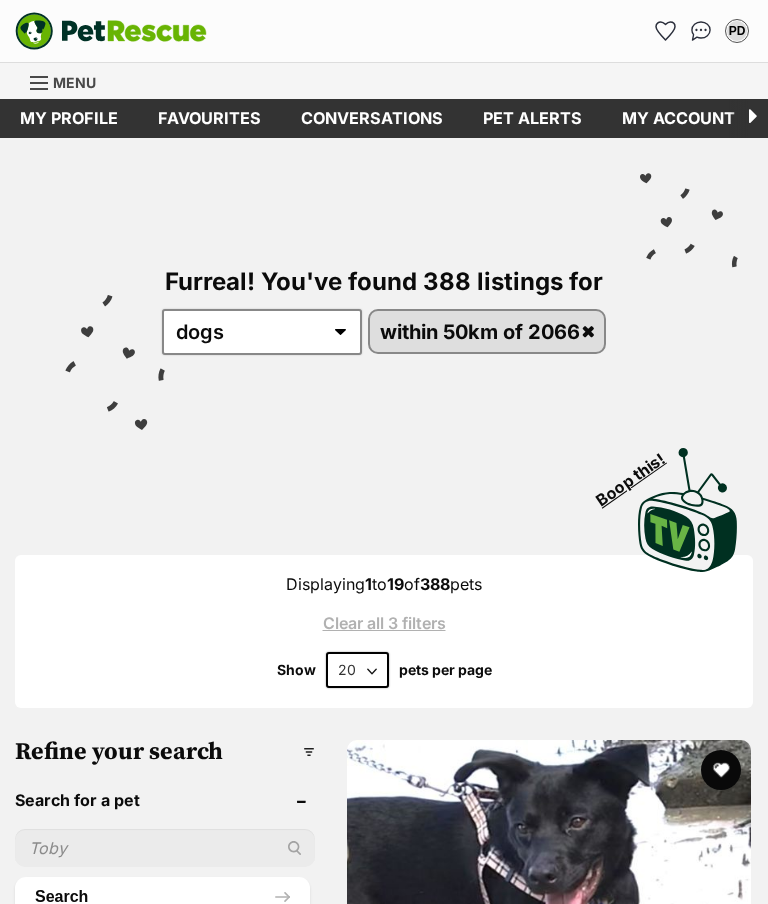 scroll, scrollTop: 0, scrollLeft: 0, axis: both 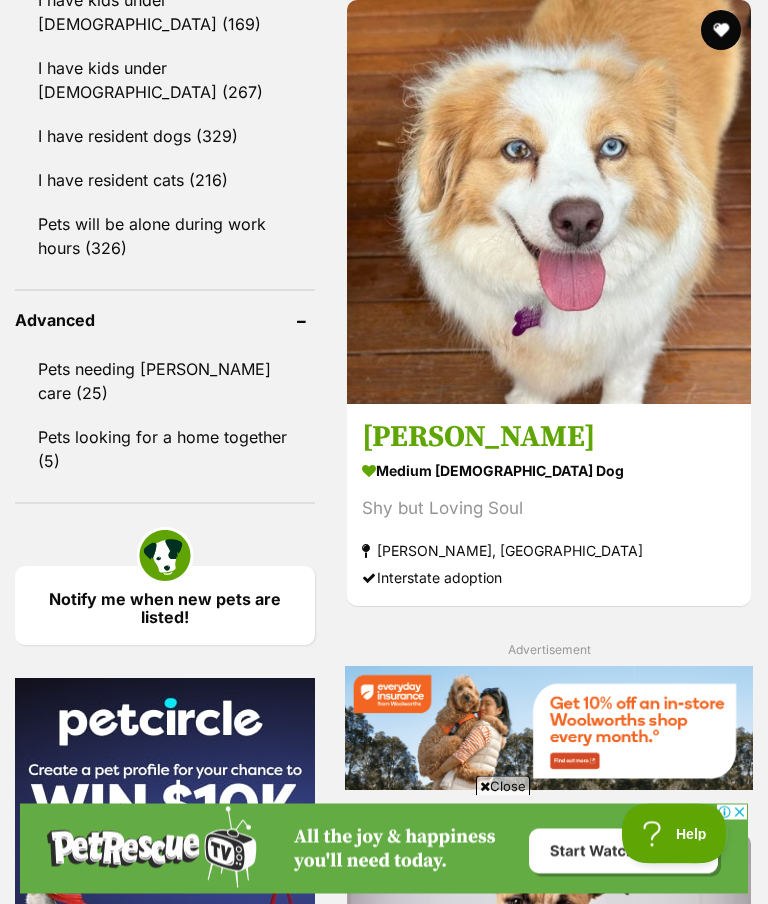 click on "Lizzie" at bounding box center (549, 438) 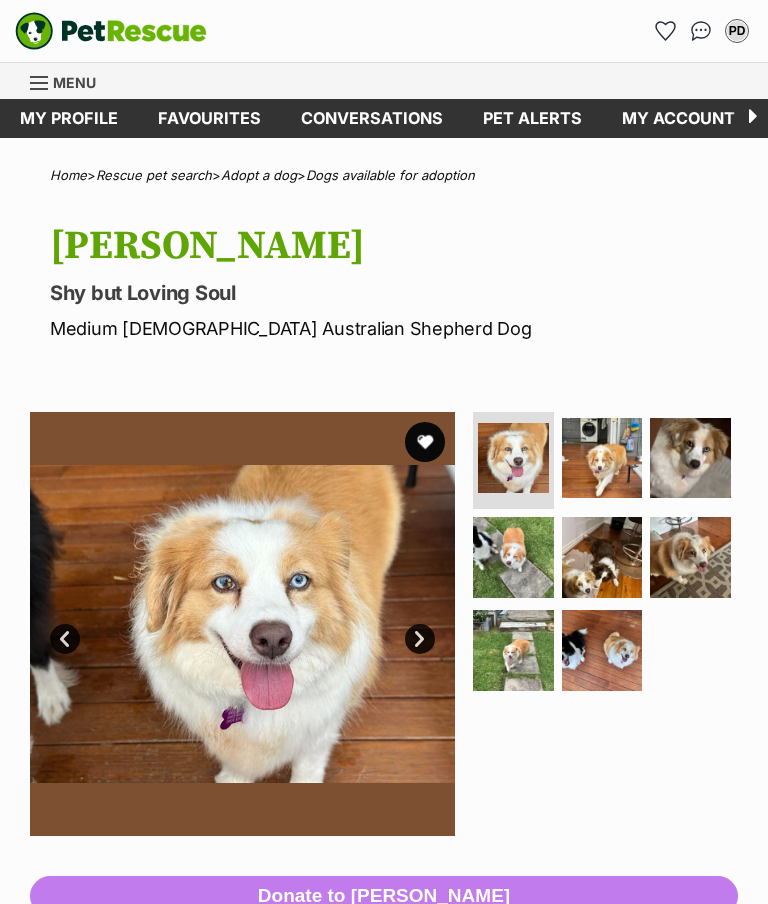 scroll, scrollTop: 0, scrollLeft: 0, axis: both 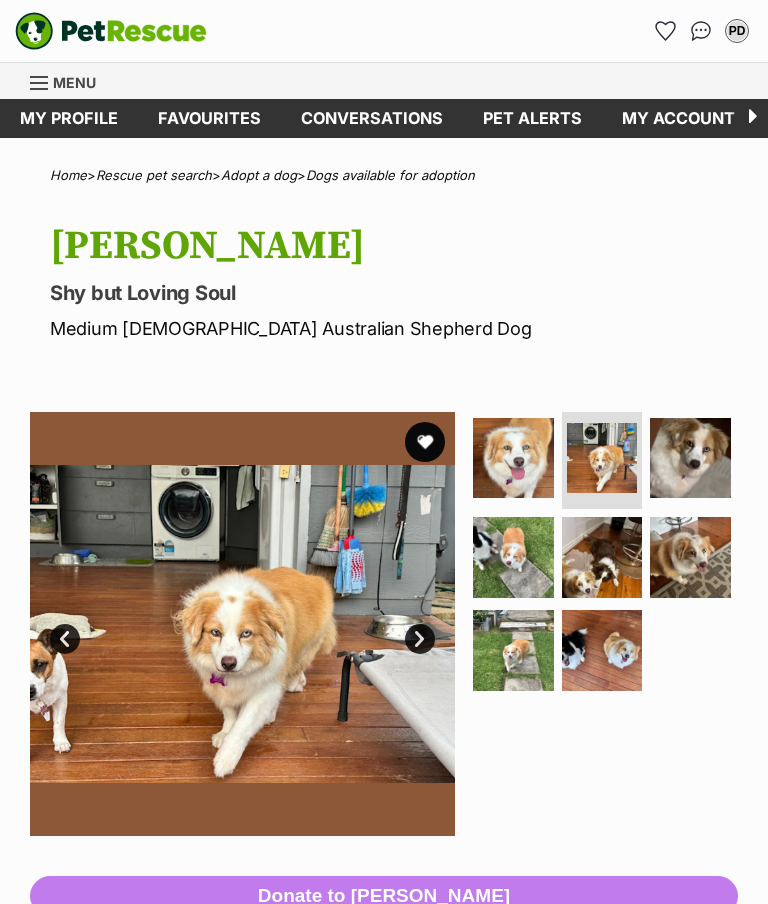 click on "Next" at bounding box center (420, 639) 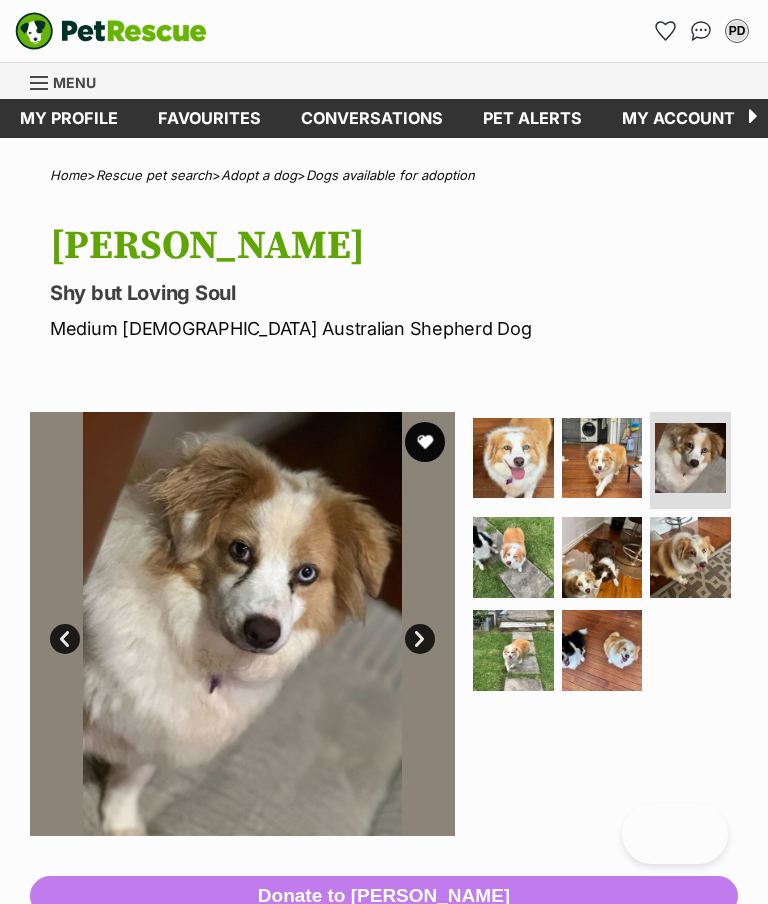 click on "Next" at bounding box center (420, 639) 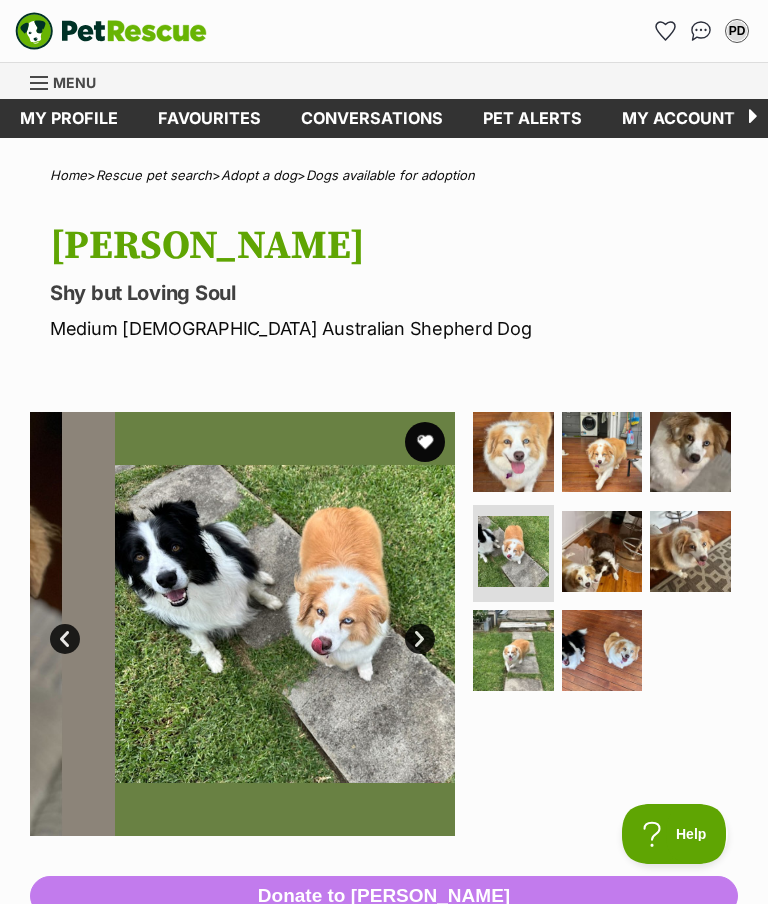 scroll, scrollTop: 0, scrollLeft: 0, axis: both 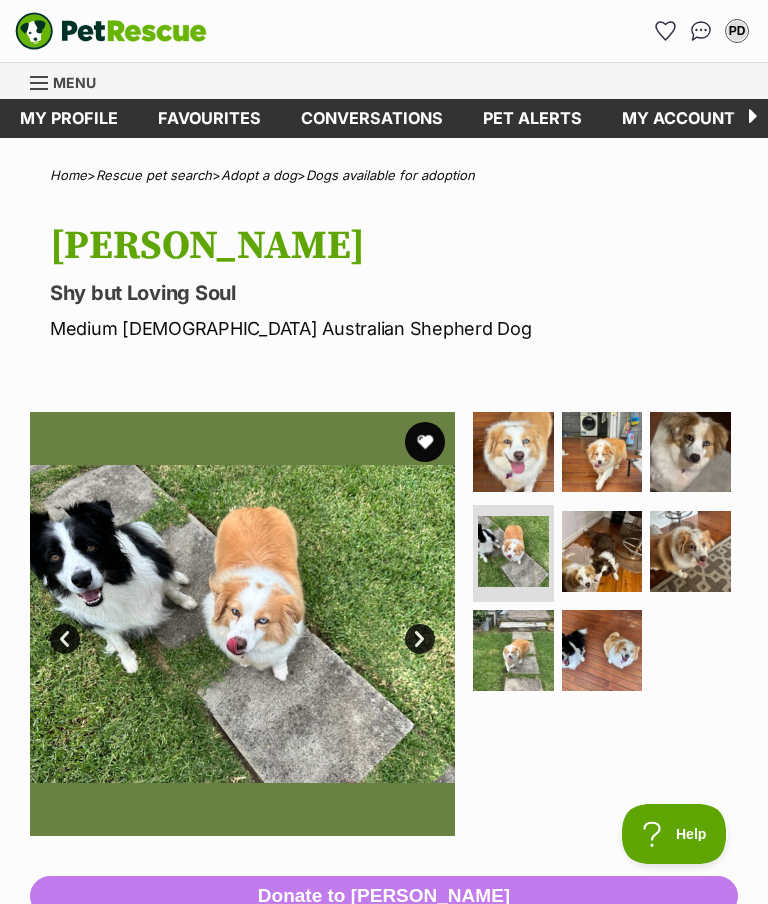 click on "Next" at bounding box center [420, 639] 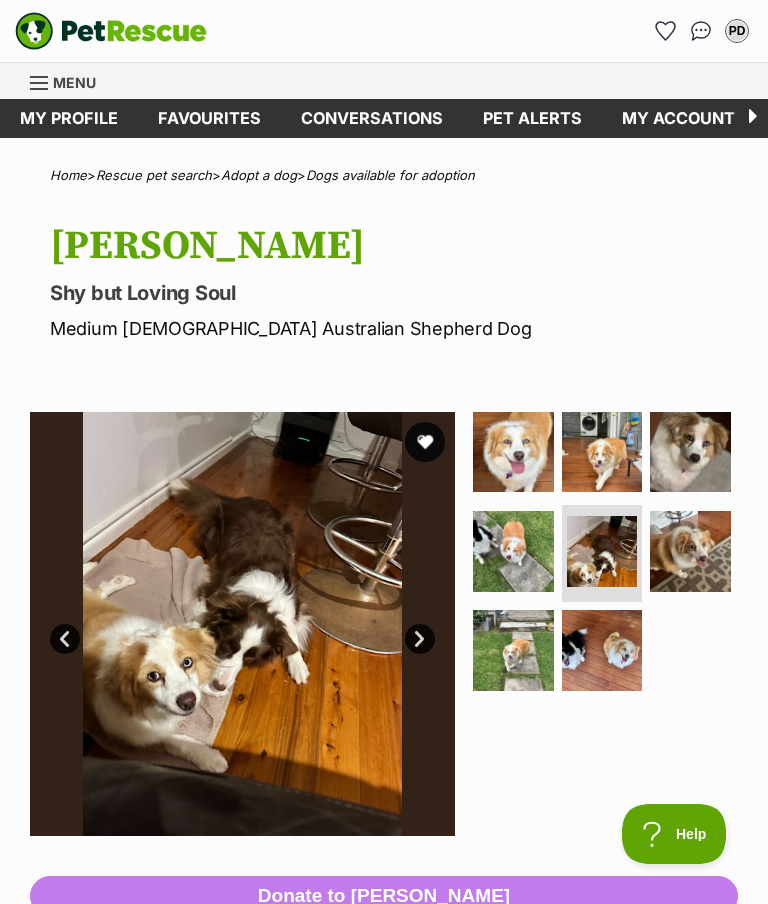 click on "Next" at bounding box center (420, 639) 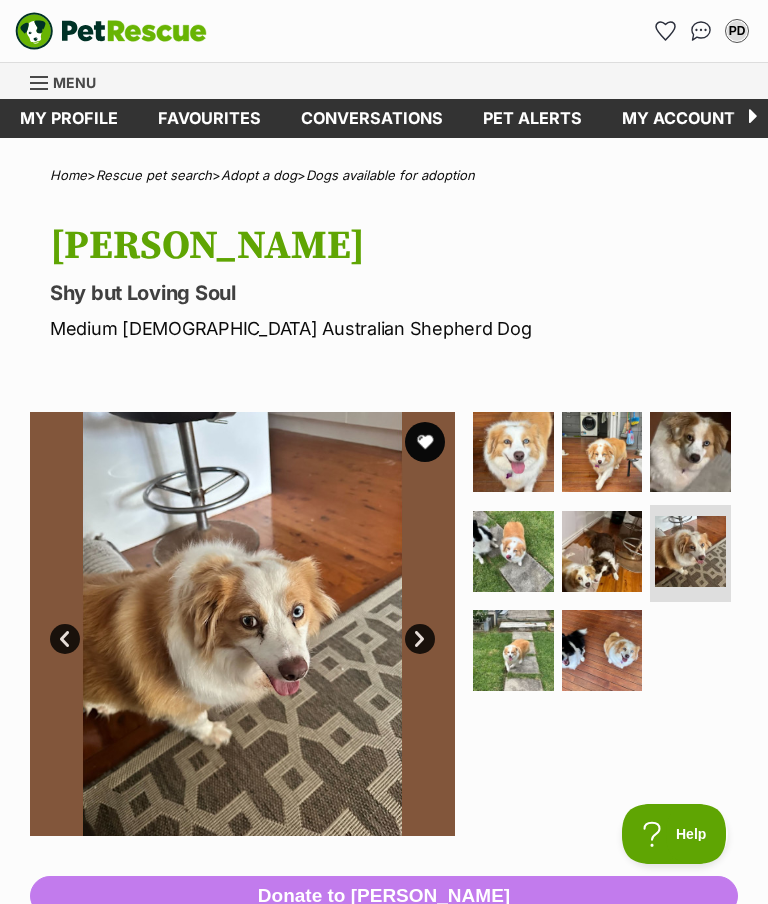 click on "Next" at bounding box center (420, 639) 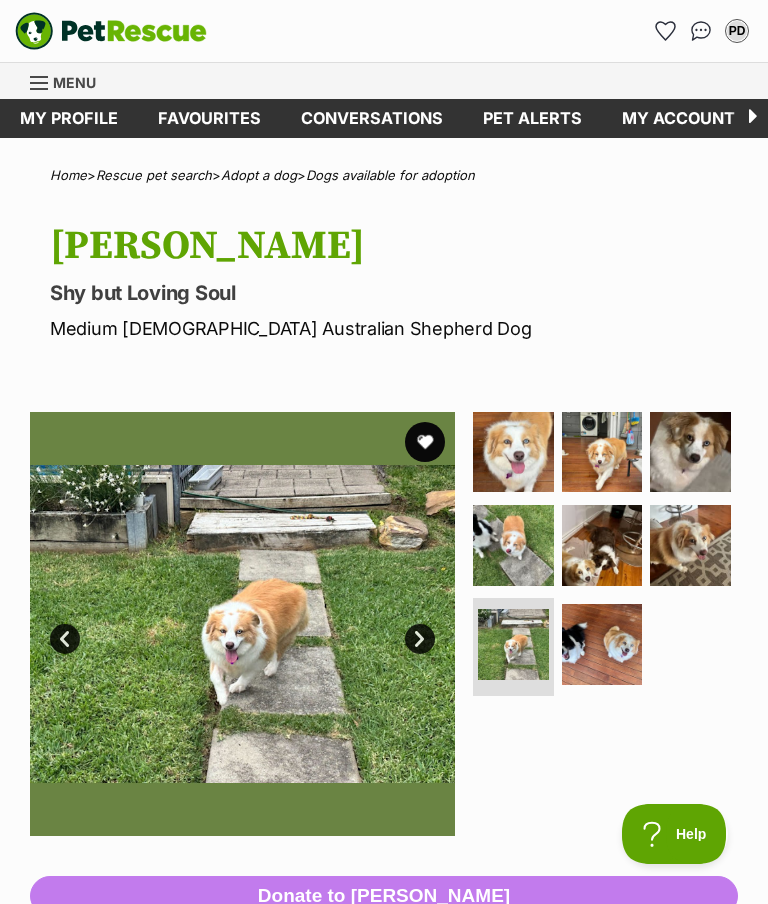 click on "Next" at bounding box center (420, 639) 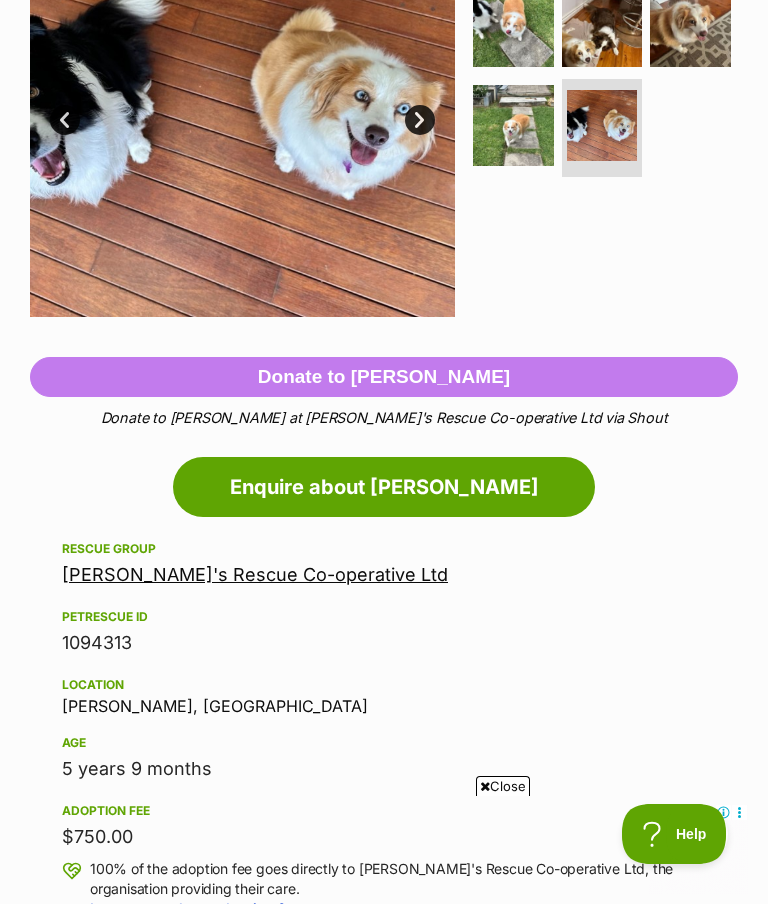 scroll, scrollTop: 550, scrollLeft: 0, axis: vertical 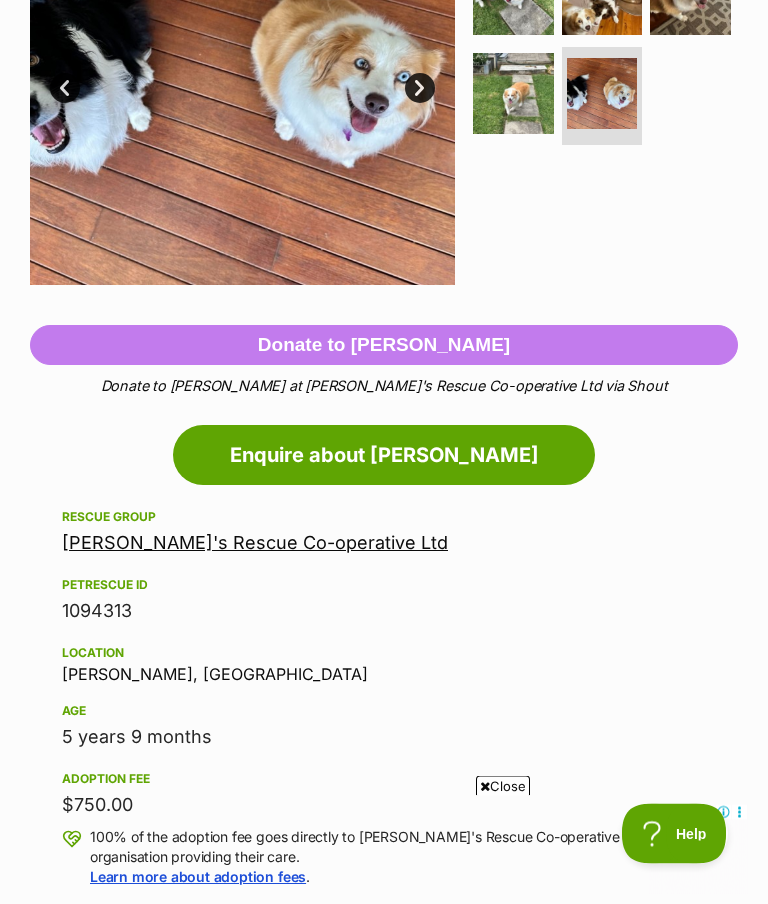 click on "Maggie's Rescue Co-operative Ltd" at bounding box center [255, 543] 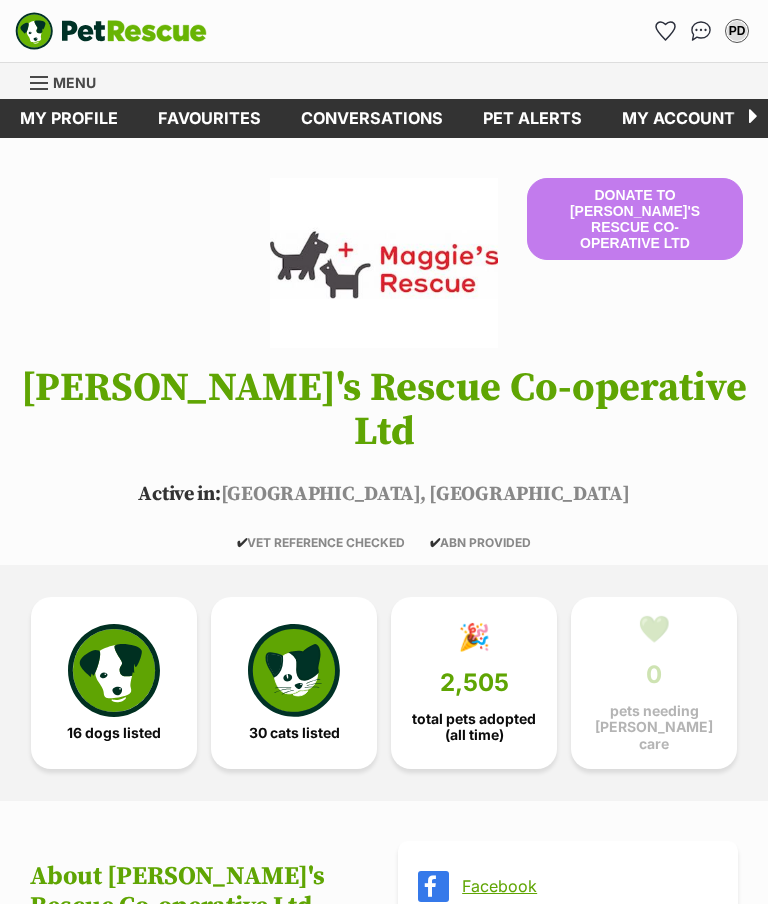 scroll, scrollTop: 0, scrollLeft: 0, axis: both 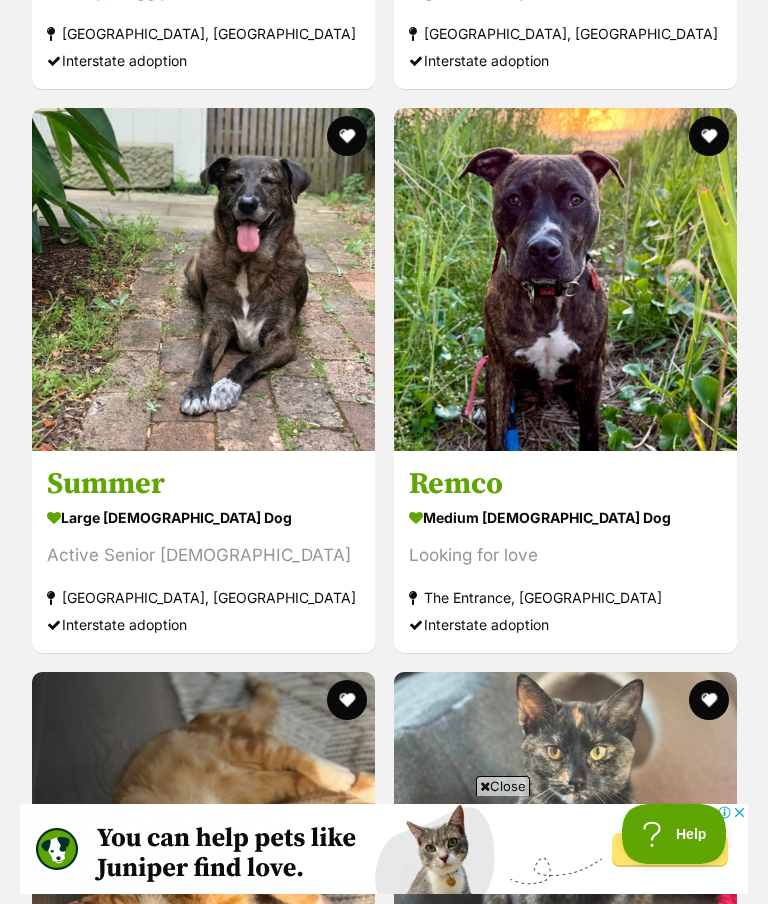 click on "Summer" at bounding box center (203, 484) 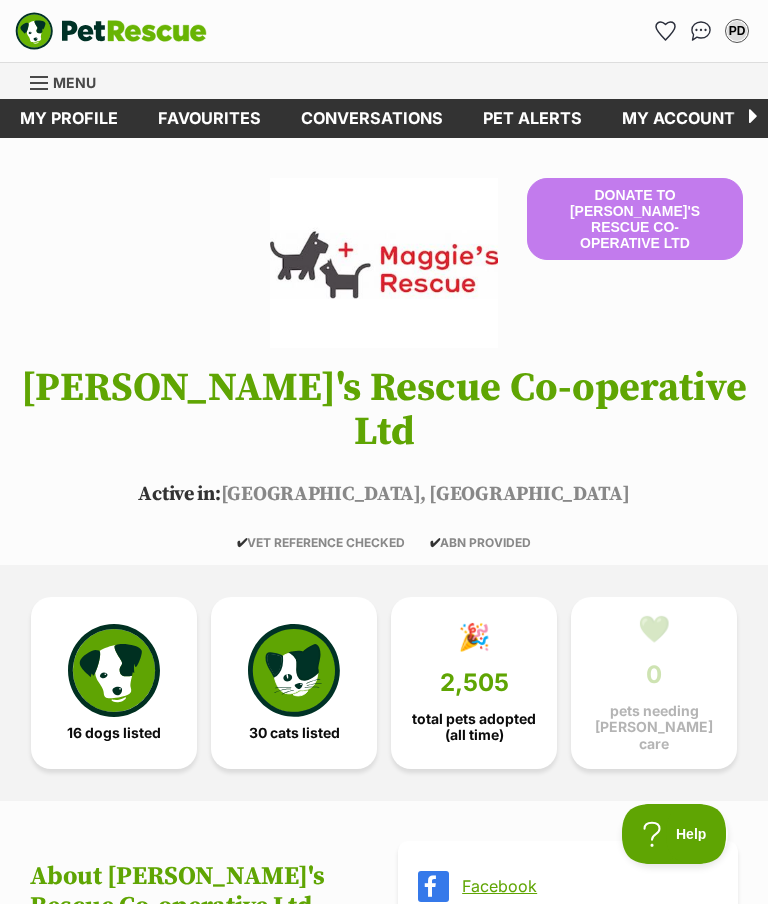 scroll, scrollTop: 13674, scrollLeft: 0, axis: vertical 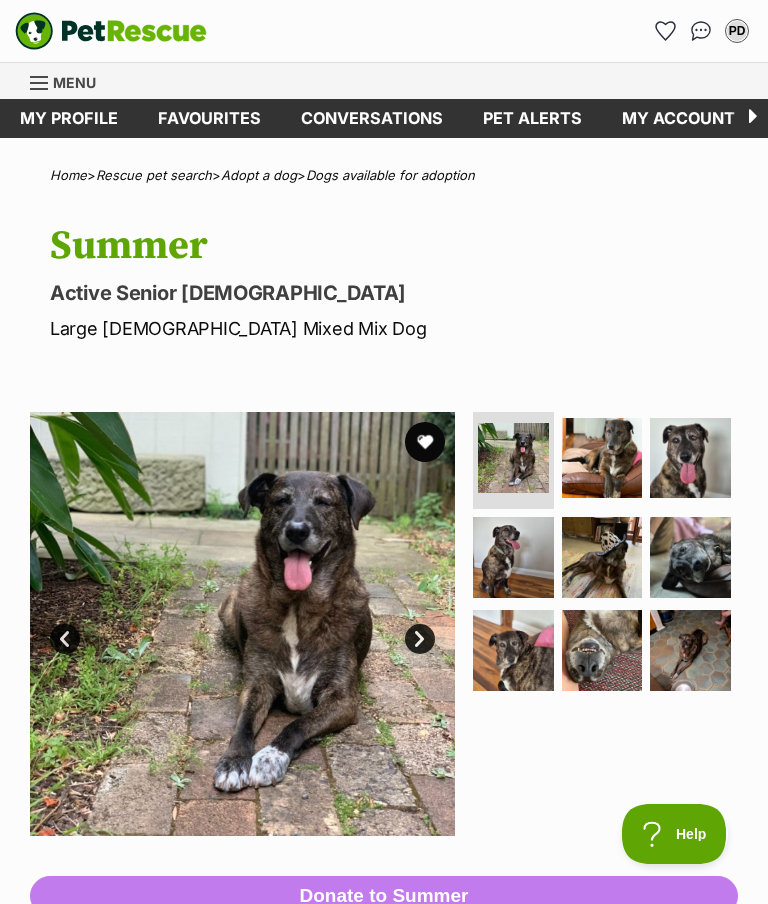 click at bounding box center [690, 458] 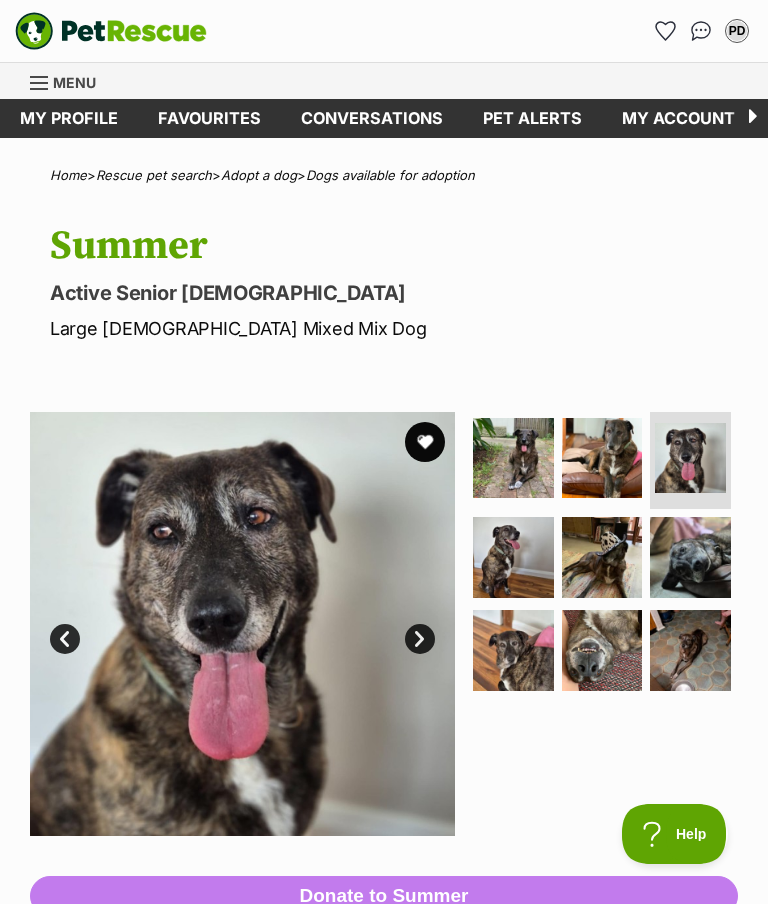click at bounding box center [690, 557] 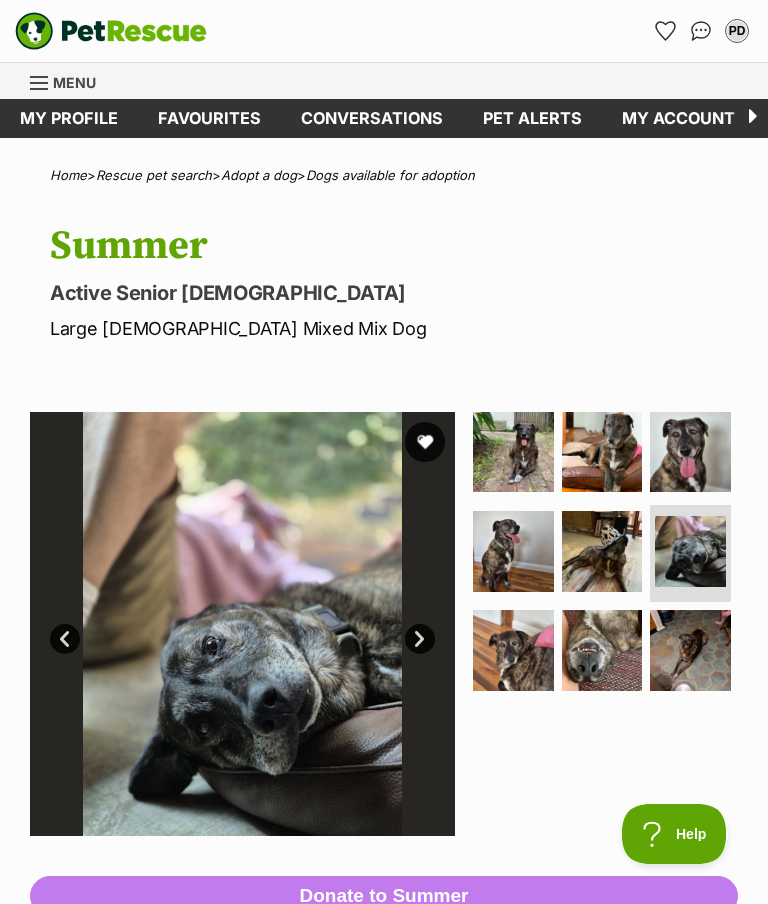 click at bounding box center [690, 650] 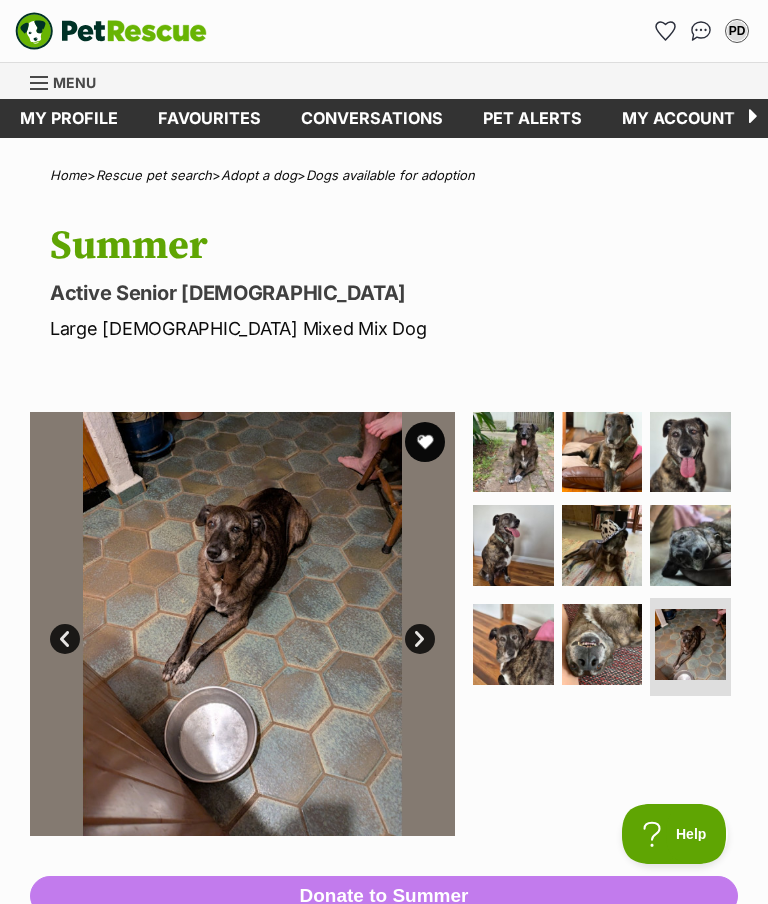 click at bounding box center (602, 545) 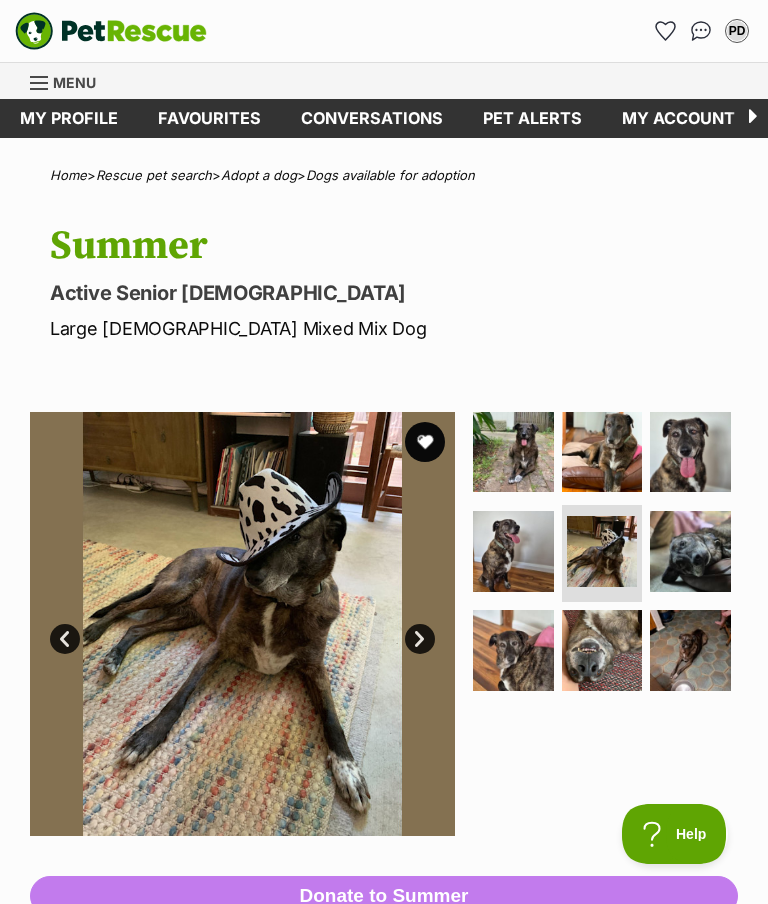 click at bounding box center (602, 650) 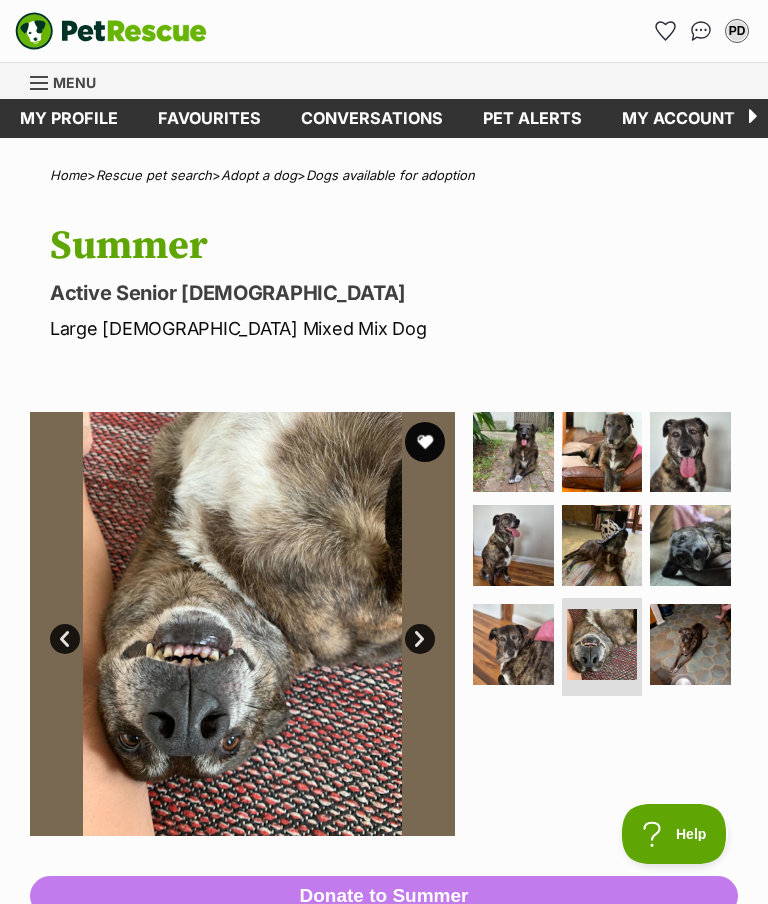 click at bounding box center (513, 644) 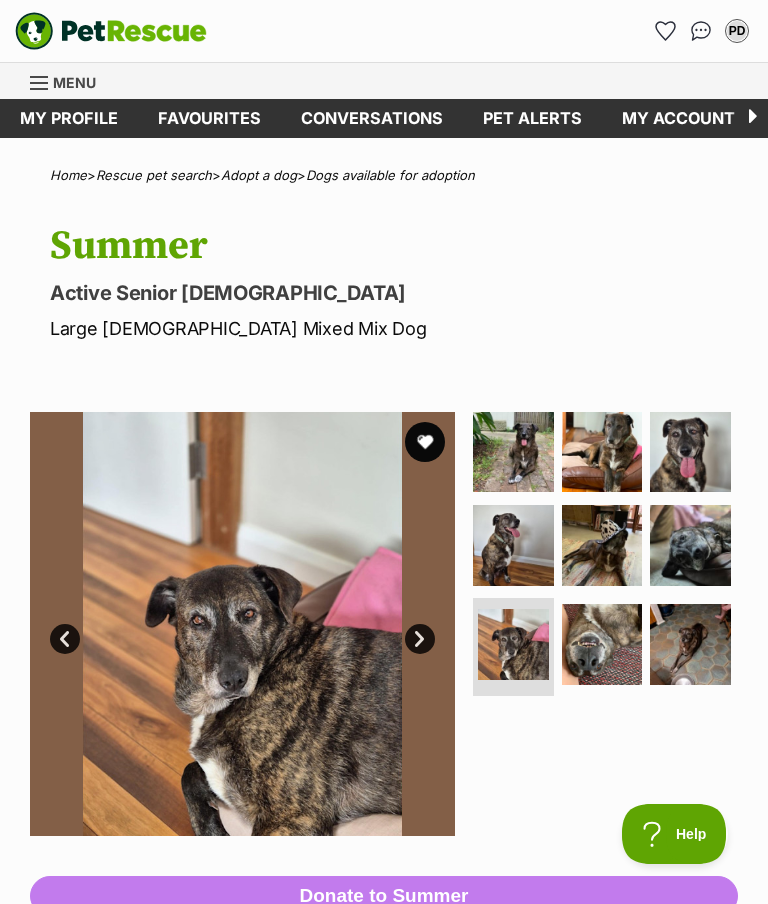 scroll, scrollTop: 0, scrollLeft: 0, axis: both 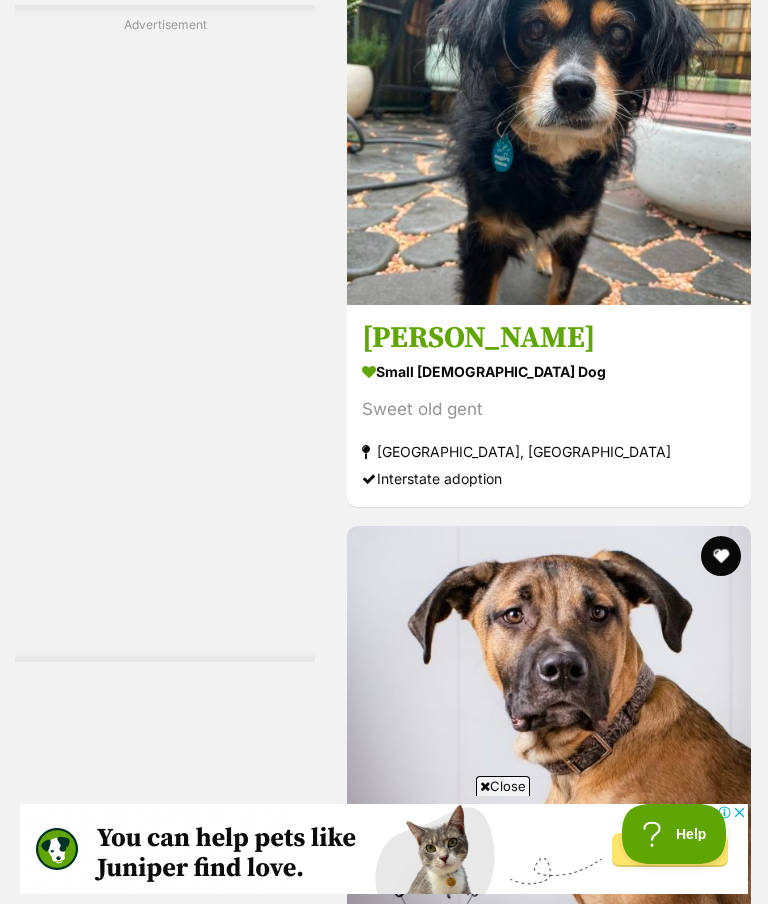 click on "Sir Battenberg" at bounding box center (549, 338) 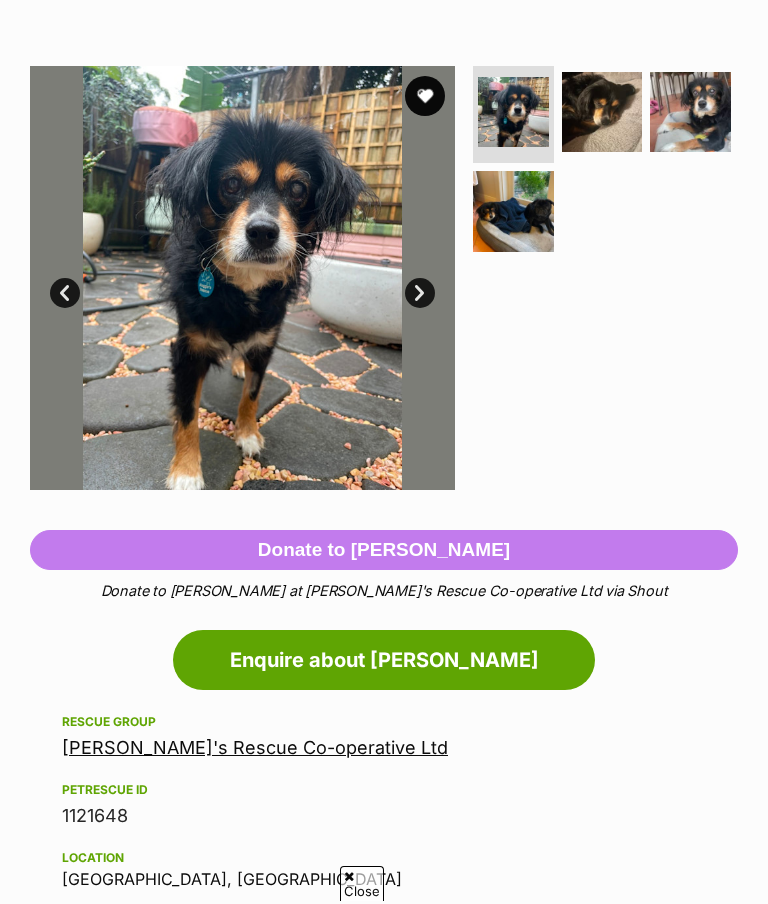 scroll, scrollTop: 118, scrollLeft: 0, axis: vertical 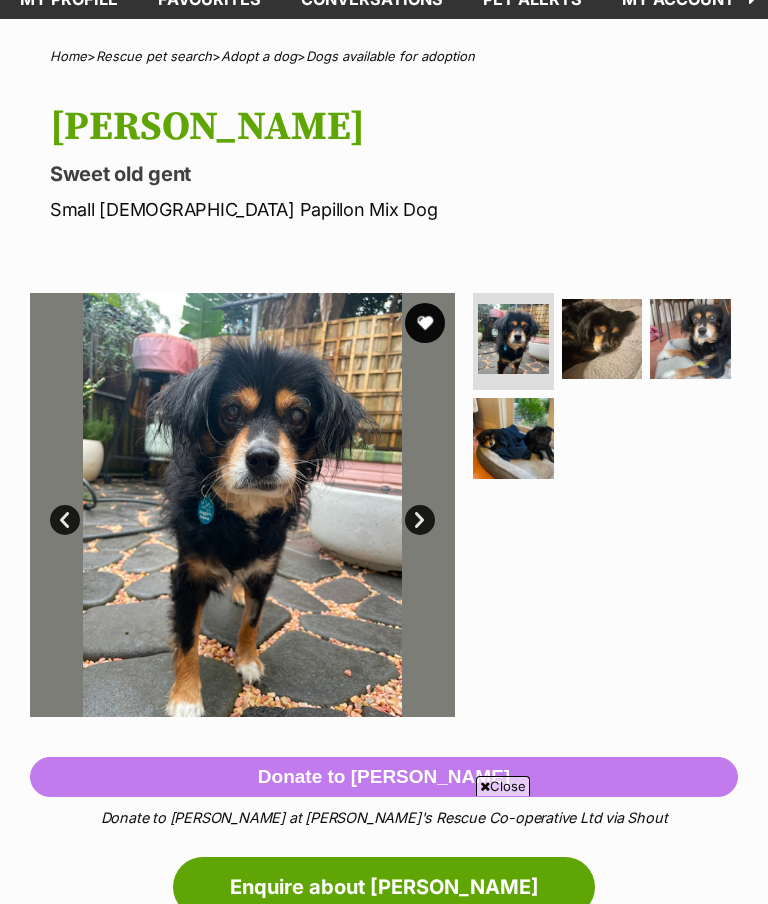 click on "Next" at bounding box center (420, 520) 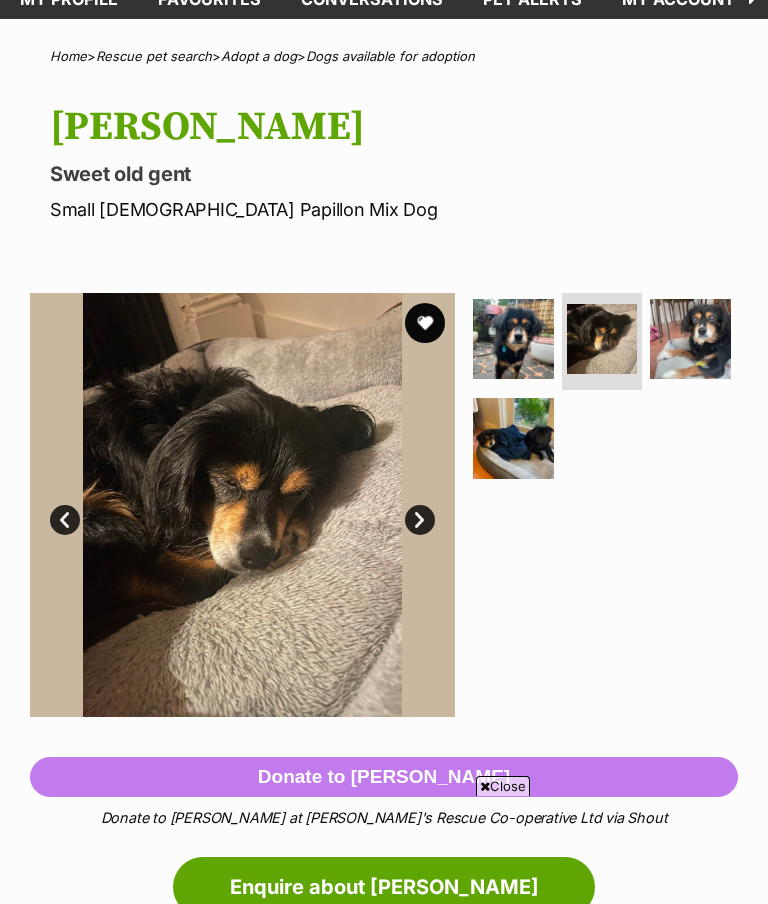 click on "Next" at bounding box center (420, 520) 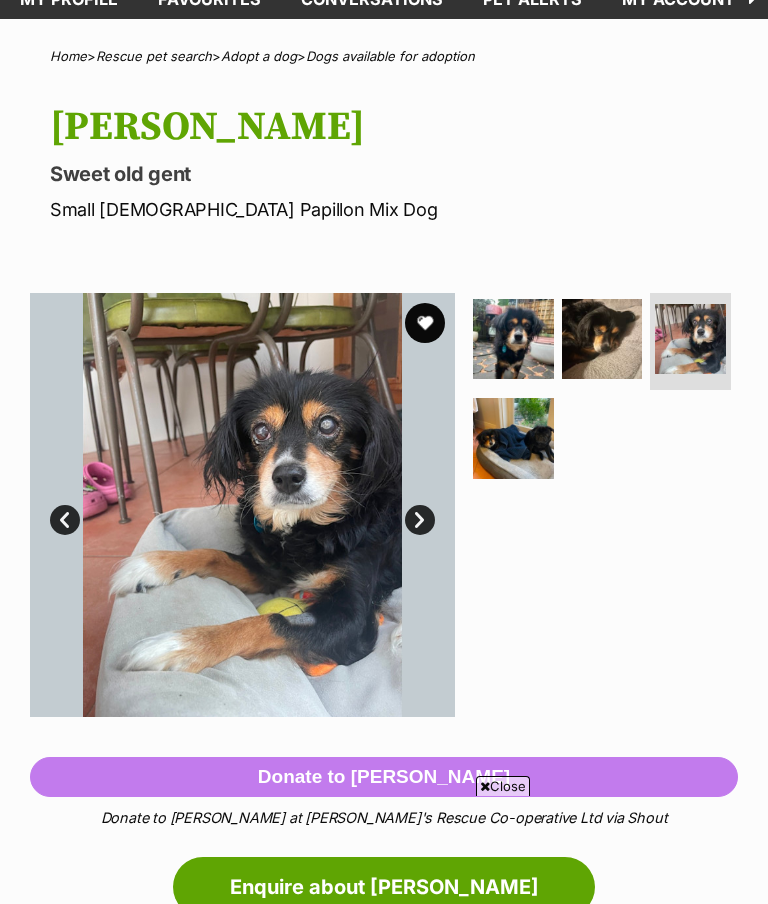 click on "Next" at bounding box center (420, 520) 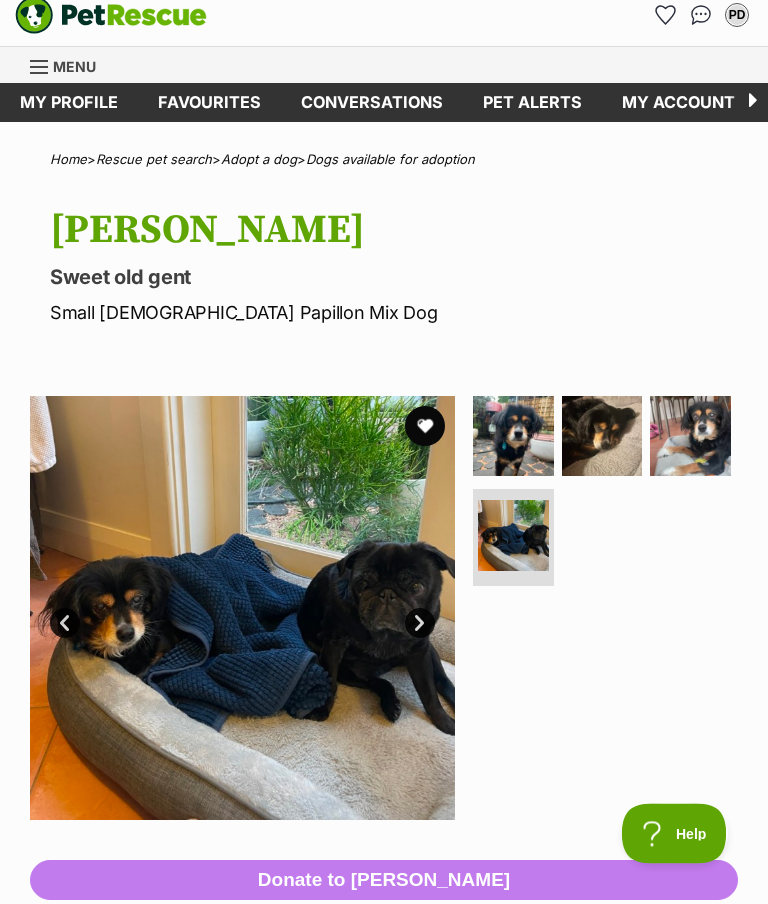 scroll, scrollTop: 0, scrollLeft: 0, axis: both 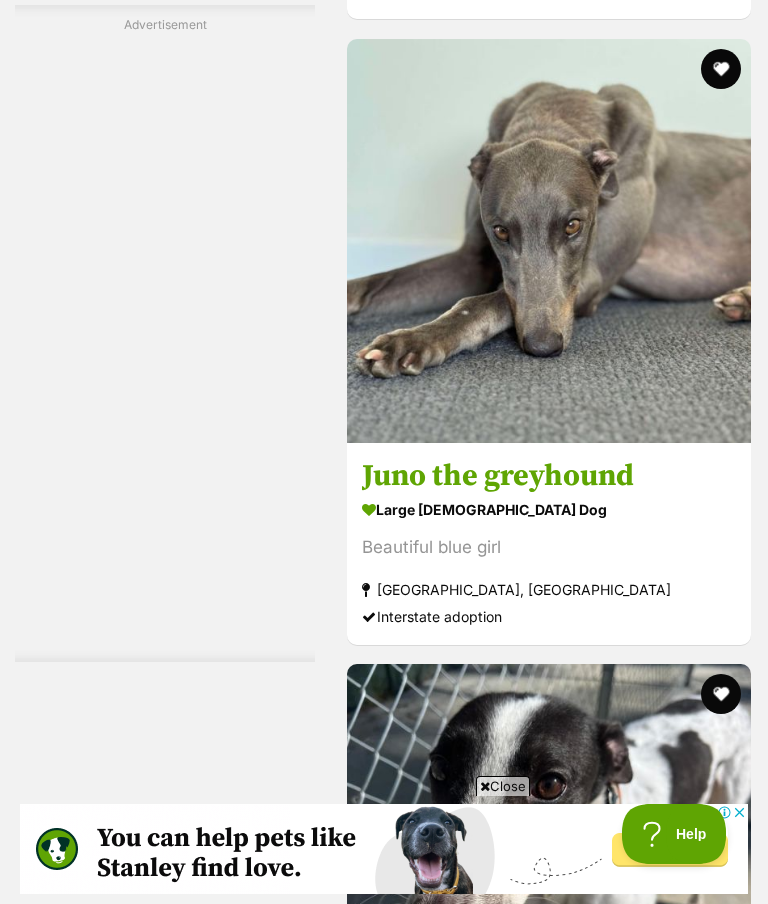 click on "Stitch
medium [DEMOGRAPHIC_DATA] Dog
Cute
[GEOGRAPHIC_DATA], [GEOGRAPHIC_DATA]
Interstate adoption unavailable" at bounding box center [549, -82] 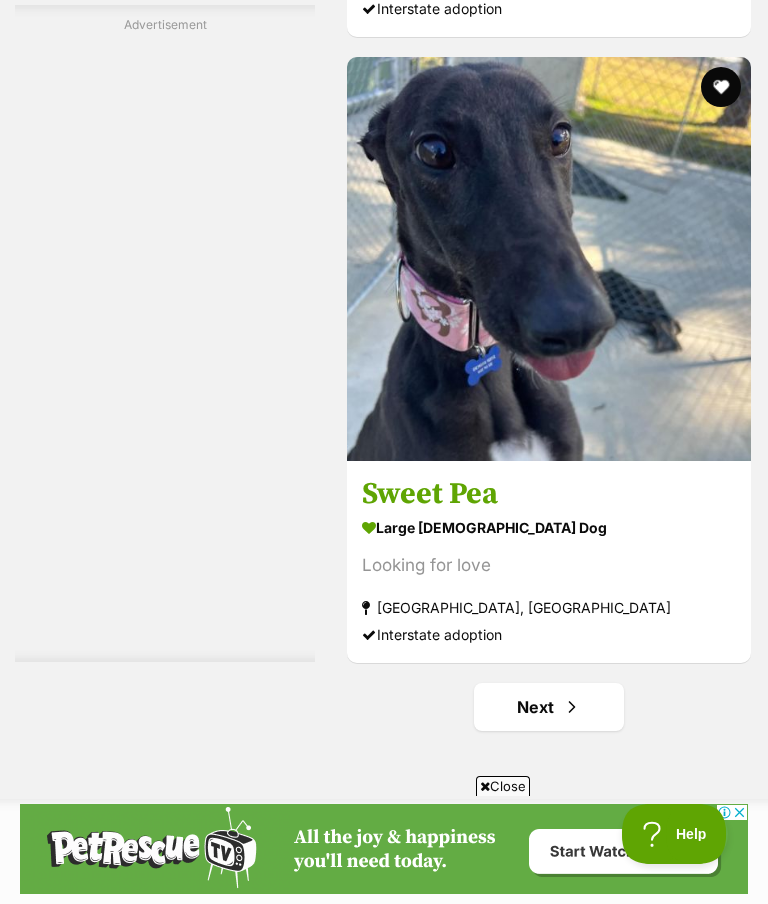 scroll, scrollTop: 13921, scrollLeft: 0, axis: vertical 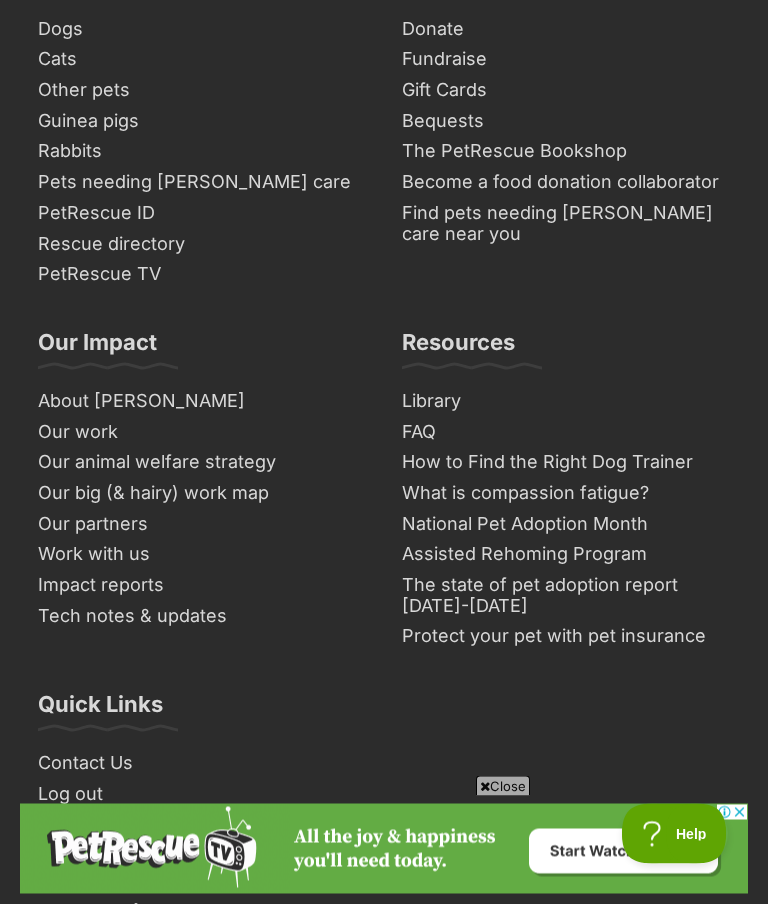 click on "Next" at bounding box center [549, -492] 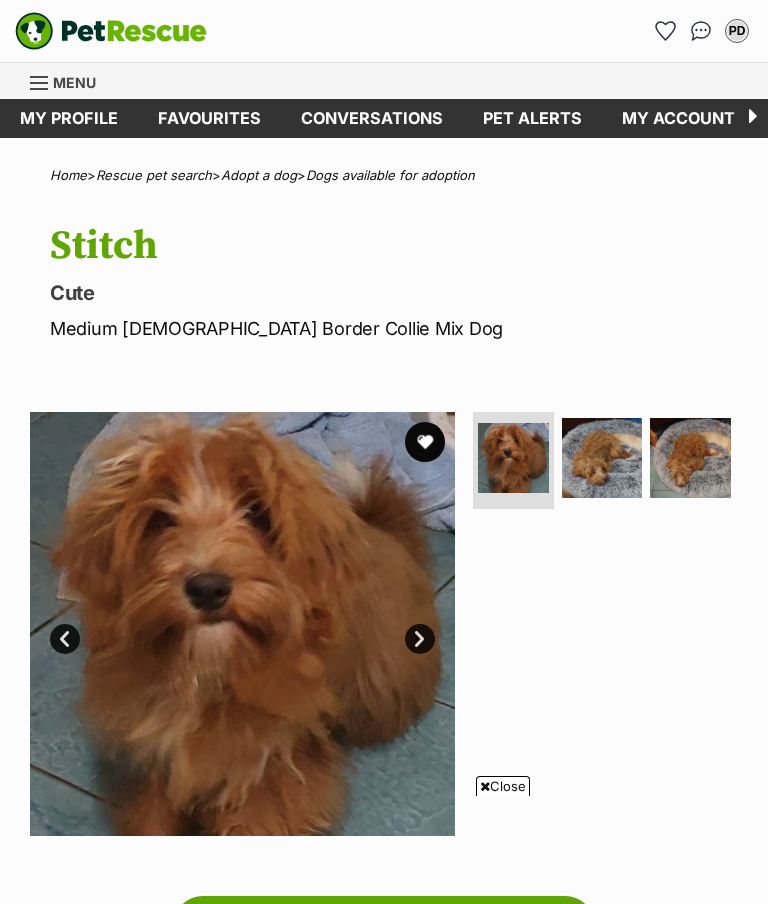 scroll, scrollTop: 1770, scrollLeft: 0, axis: vertical 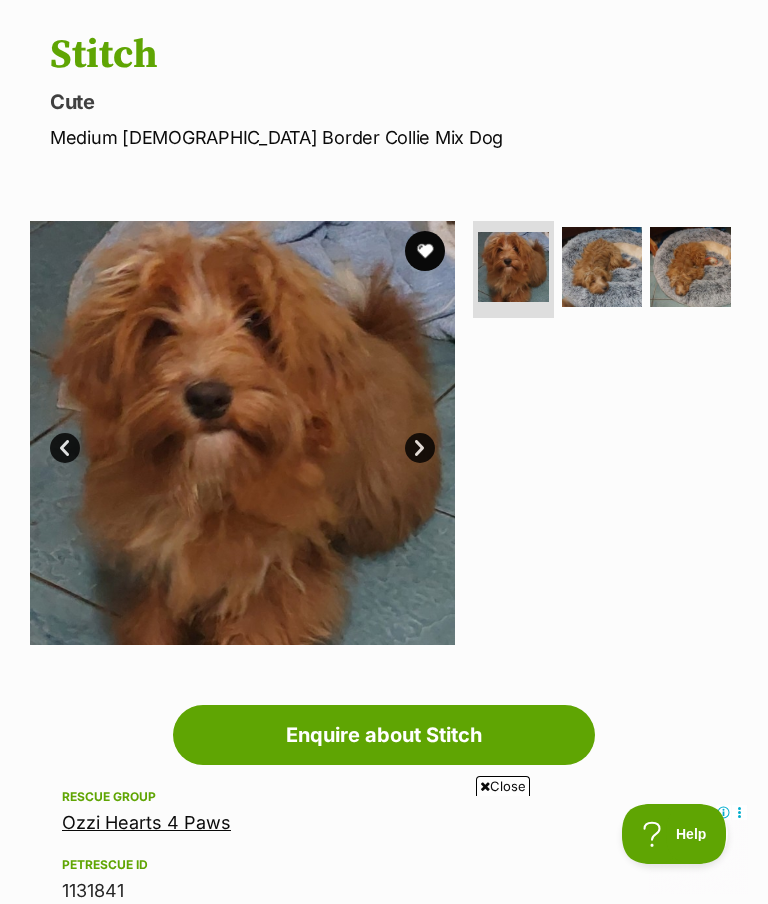 click at bounding box center (602, 267) 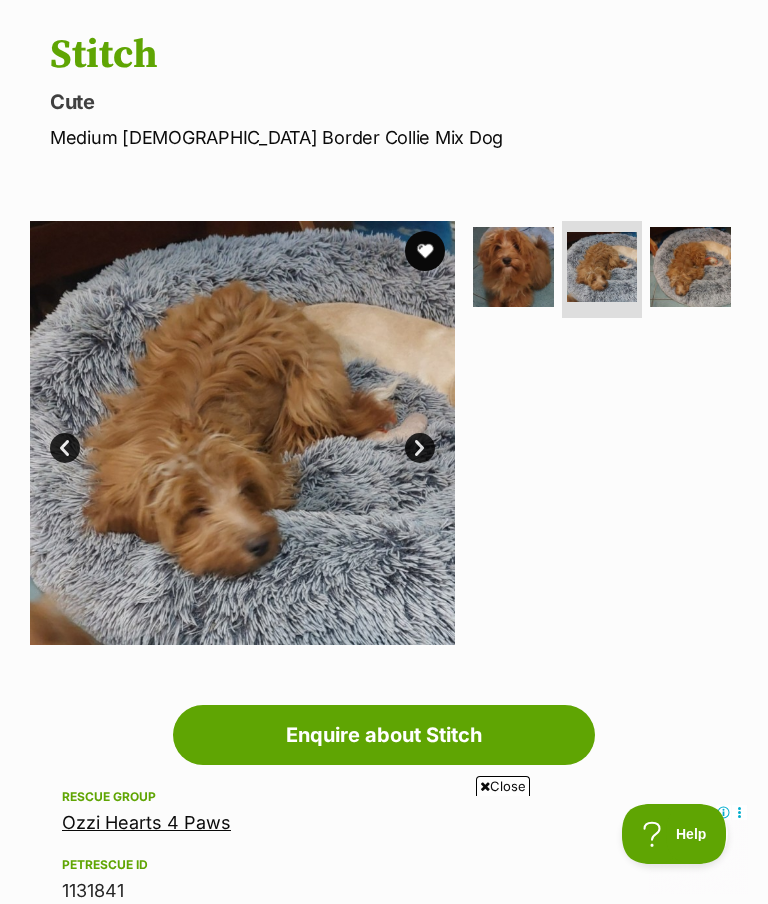 click at bounding box center (690, 267) 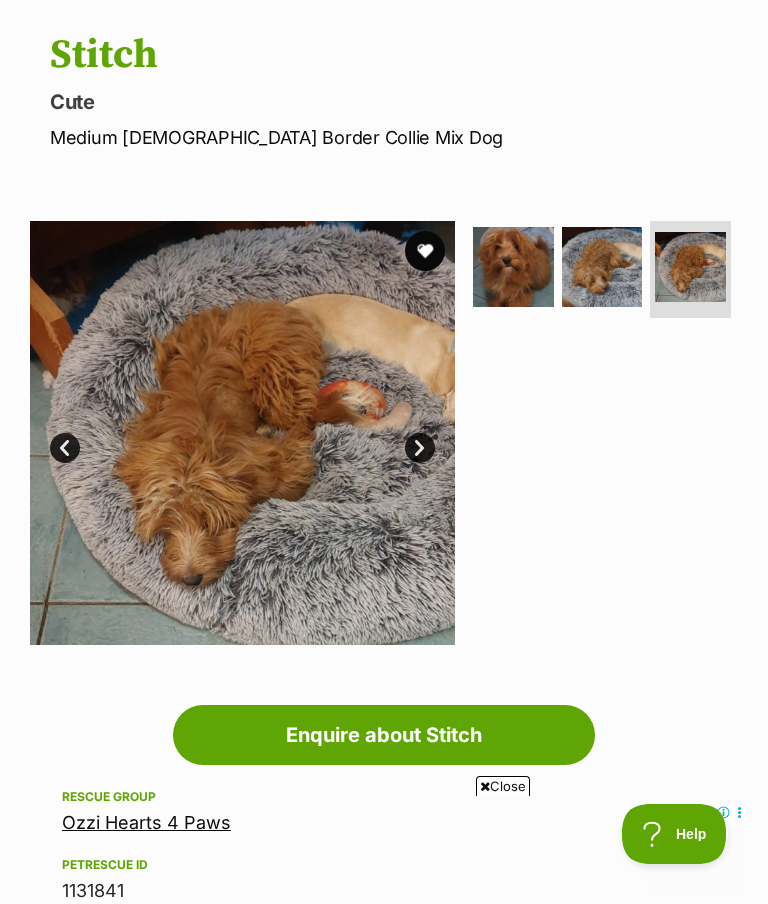 scroll, scrollTop: 0, scrollLeft: 0, axis: both 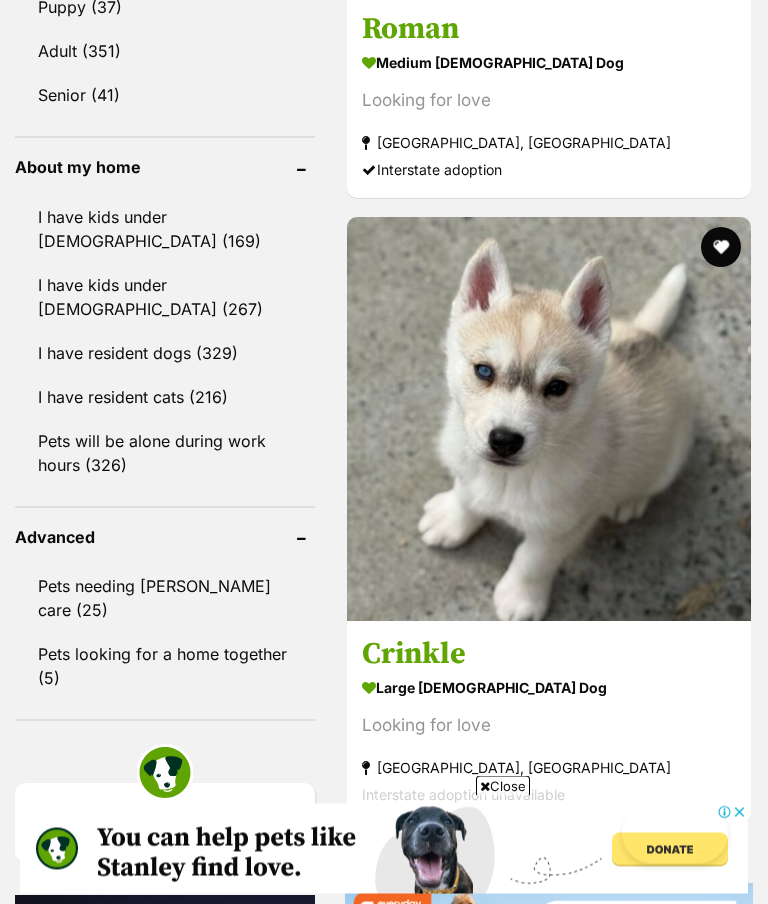 click on "Crinkle" at bounding box center [549, 655] 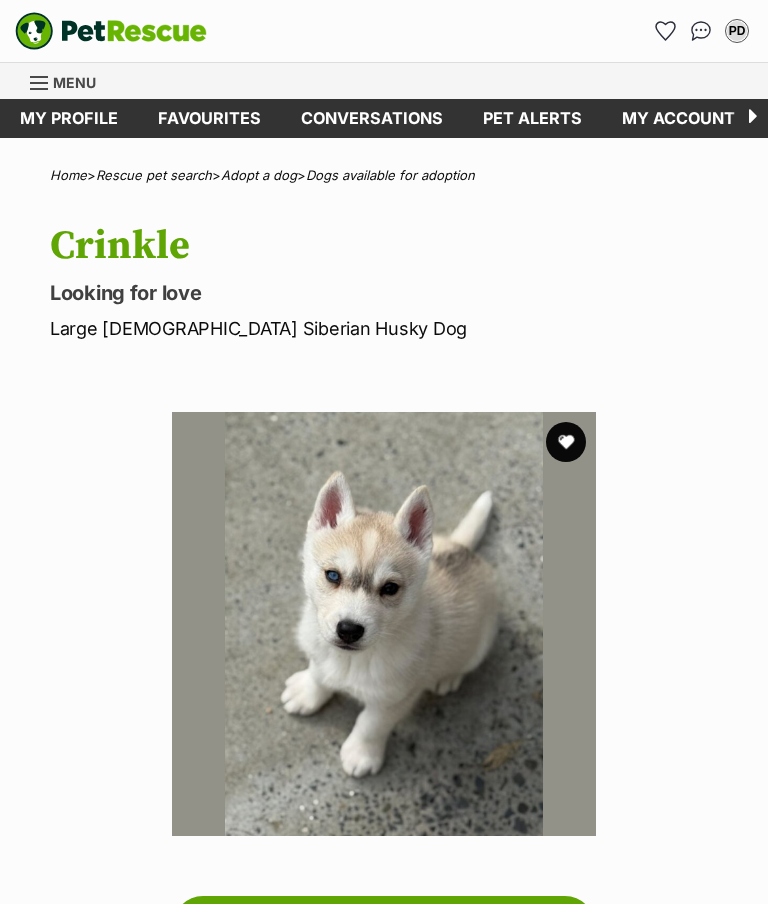 scroll, scrollTop: 0, scrollLeft: 0, axis: both 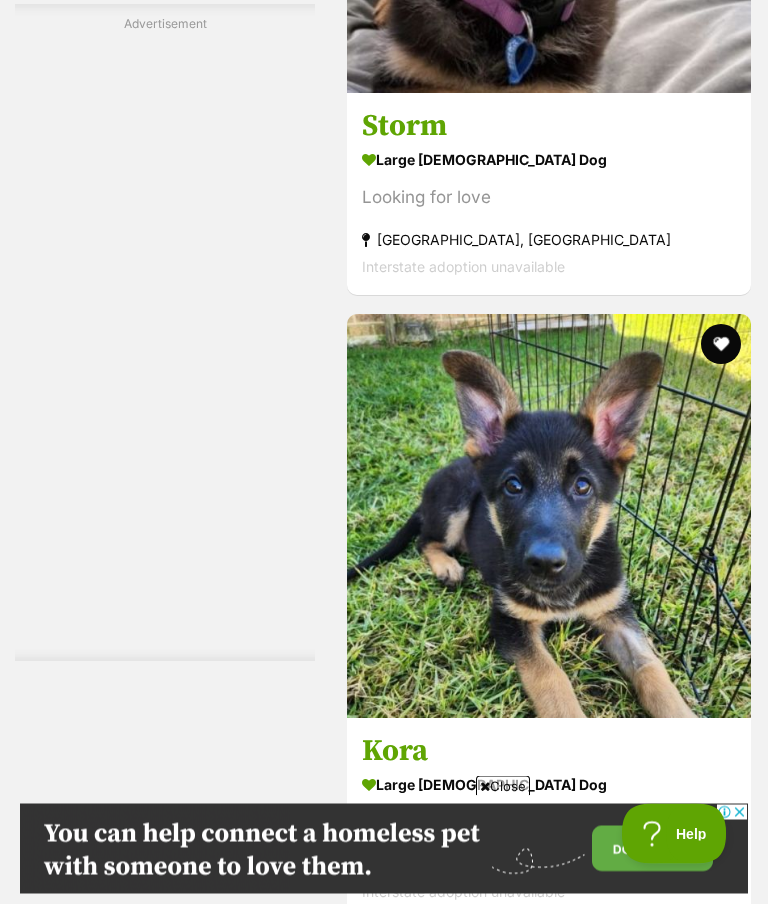 click on "Storm" at bounding box center (549, 127) 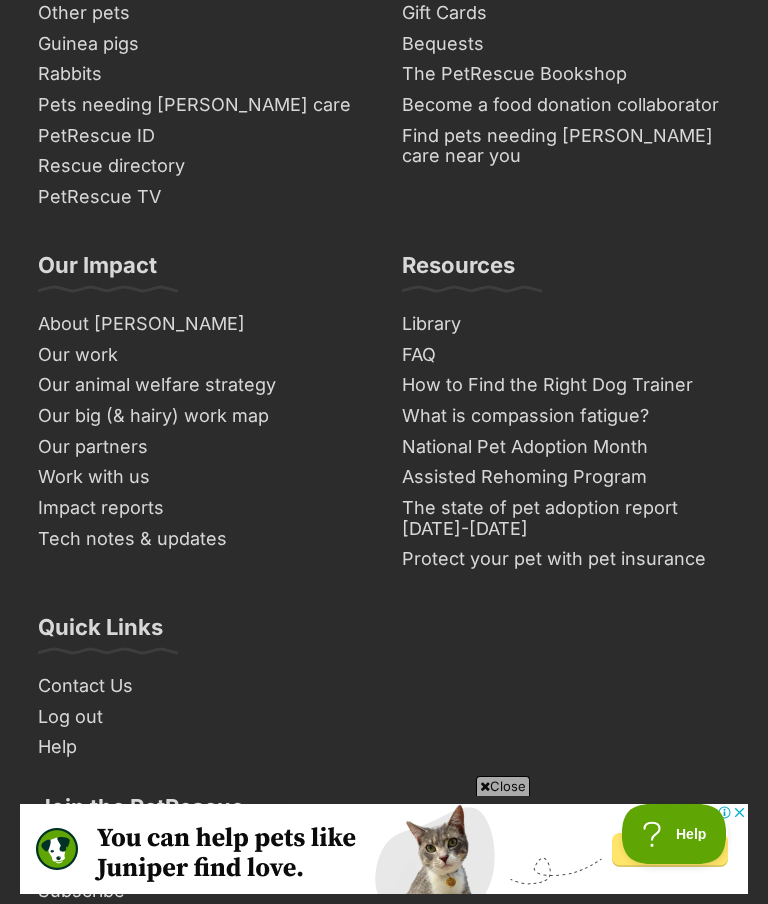 scroll, scrollTop: 14083, scrollLeft: 0, axis: vertical 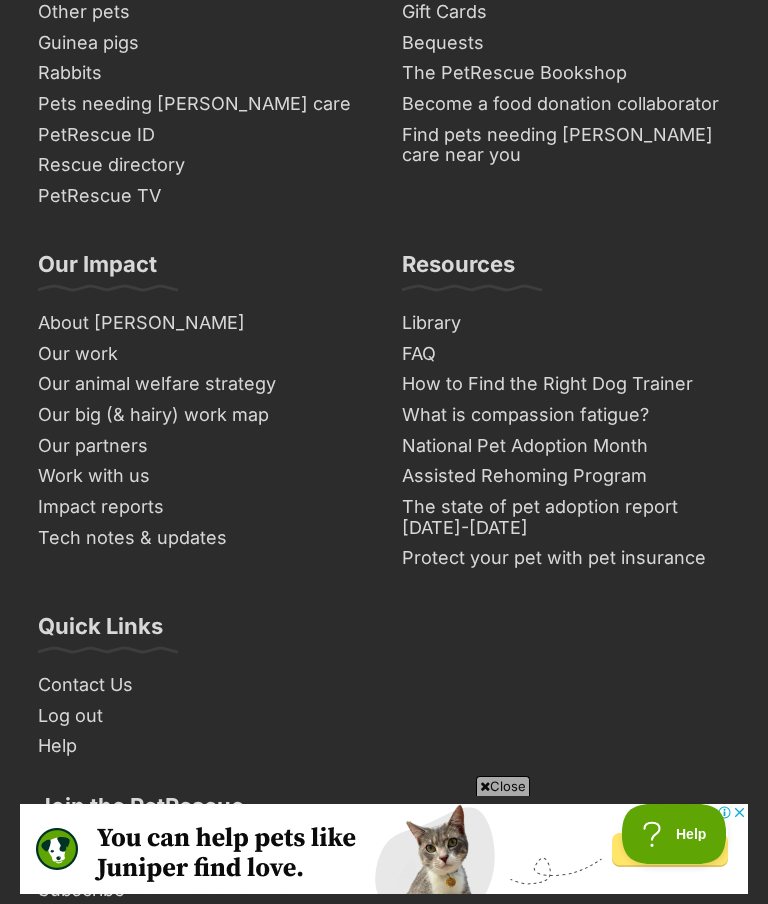 click on "Next" at bounding box center (630, -601) 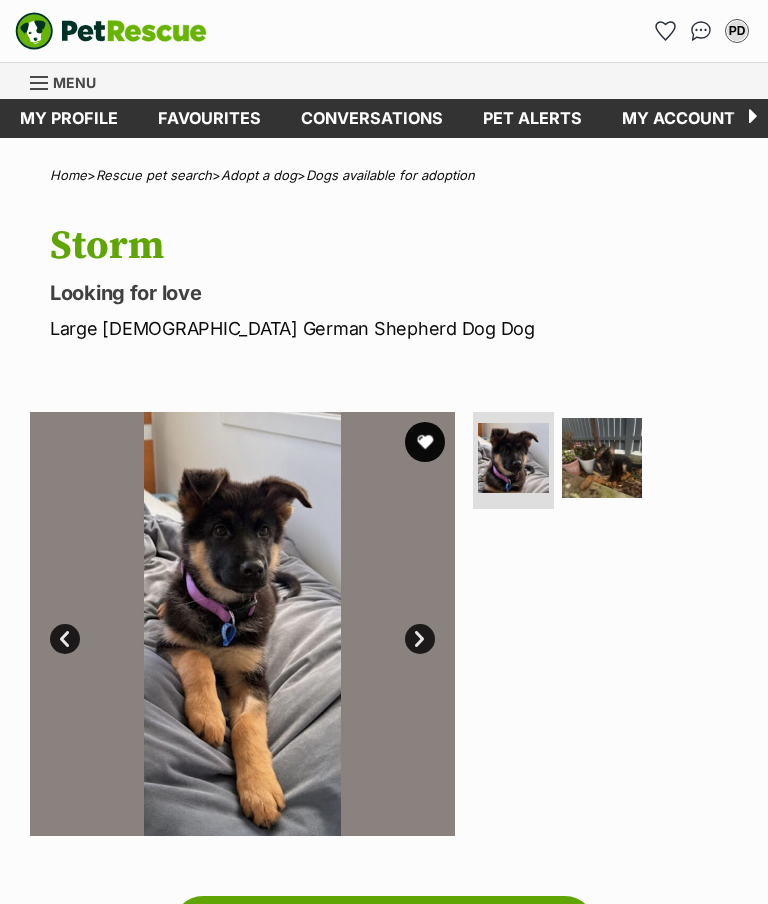scroll, scrollTop: 0, scrollLeft: 0, axis: both 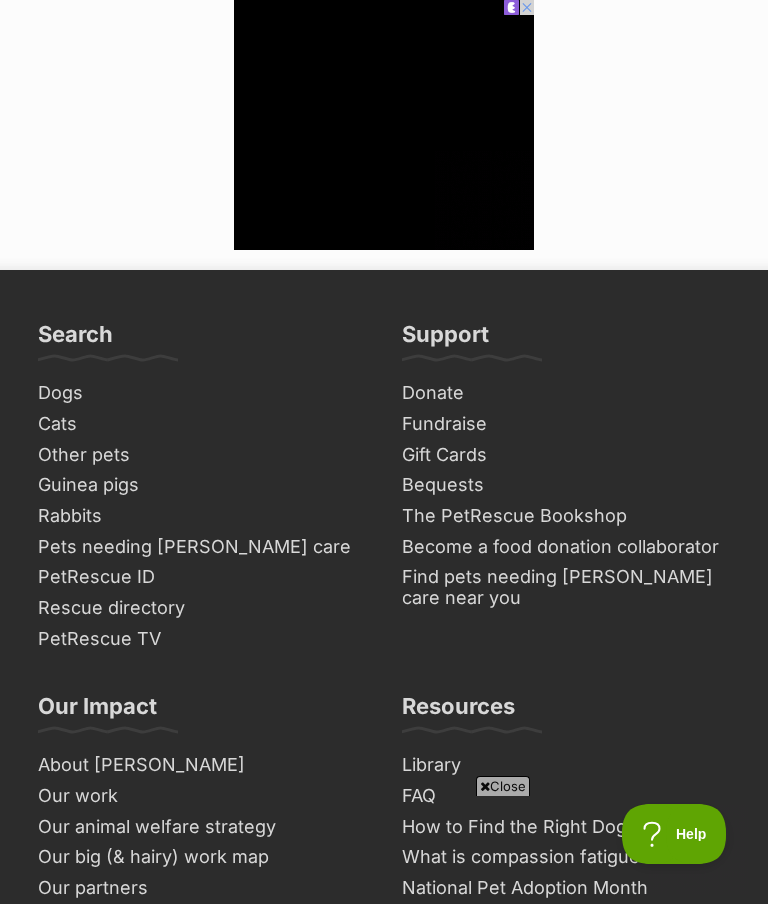 click on "Next" at bounding box center [630, -129] 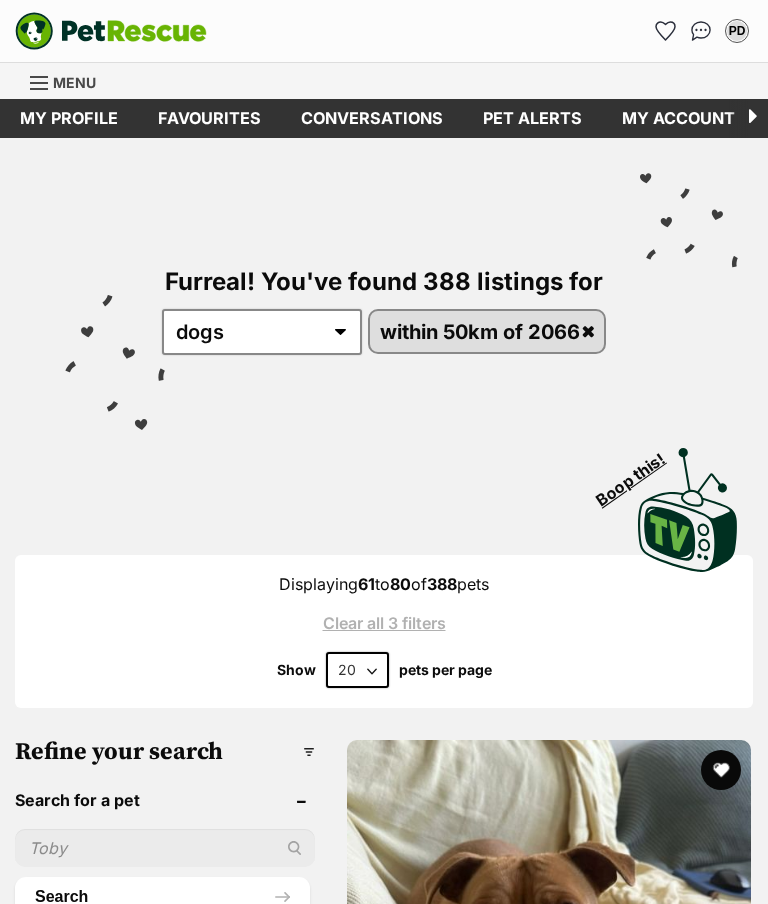 scroll, scrollTop: 0, scrollLeft: 0, axis: both 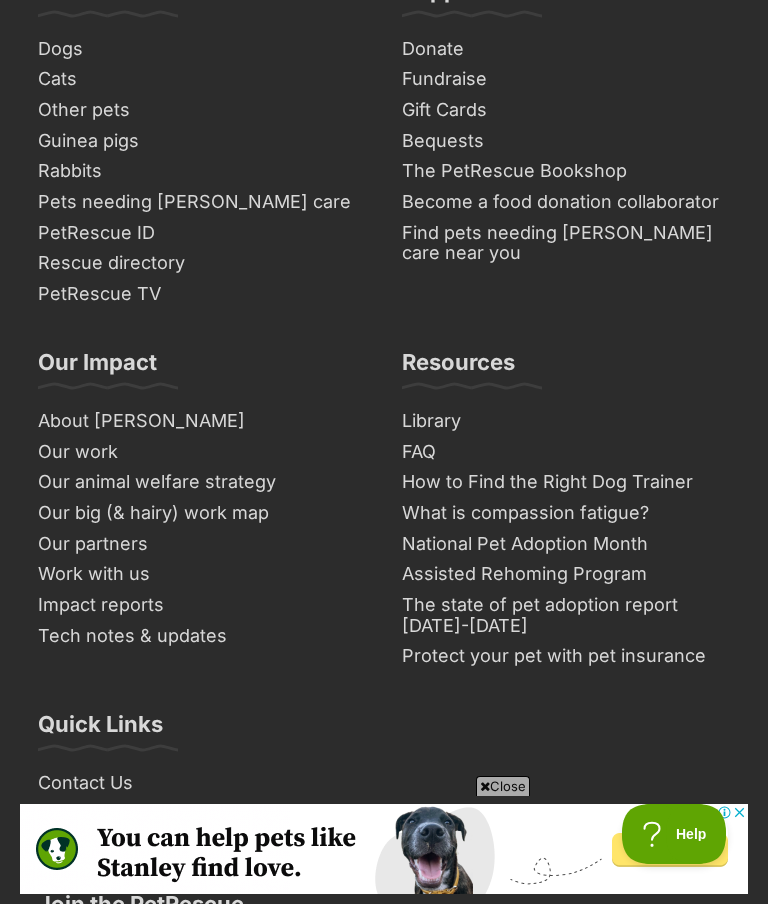 click on "Next" at bounding box center [630, -503] 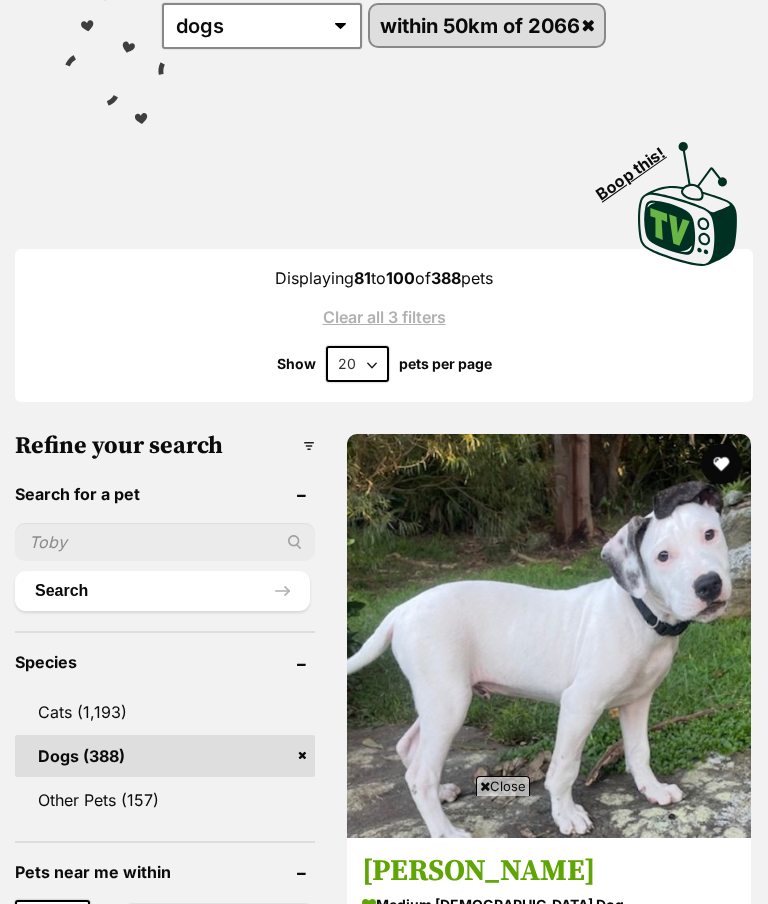 scroll, scrollTop: 306, scrollLeft: 0, axis: vertical 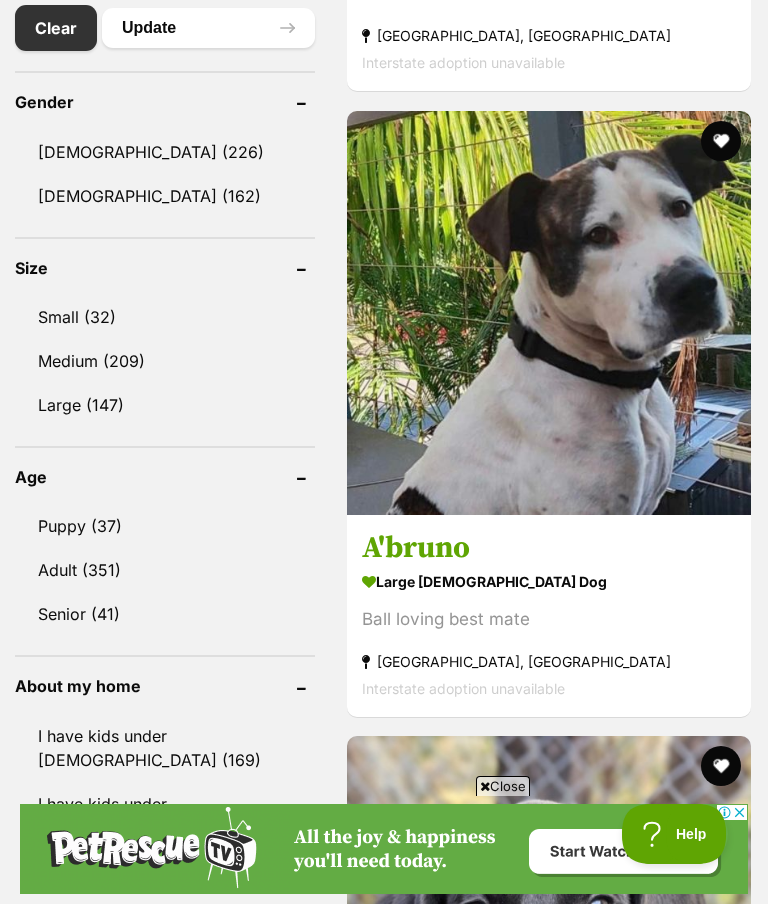 click on "Small (32)" at bounding box center [165, 317] 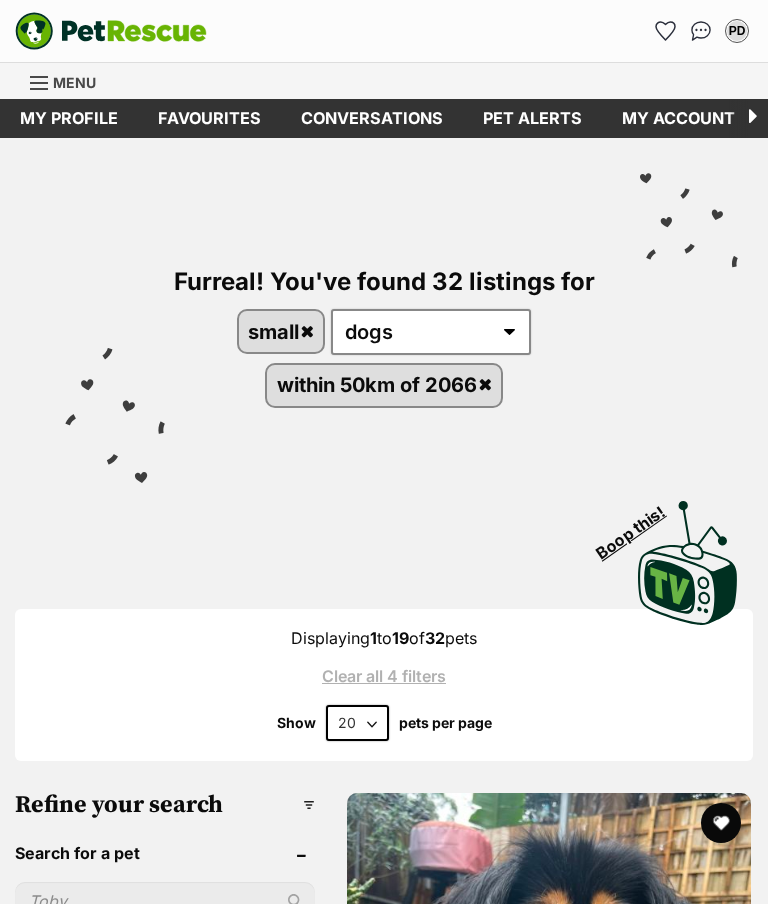 scroll, scrollTop: 639, scrollLeft: 0, axis: vertical 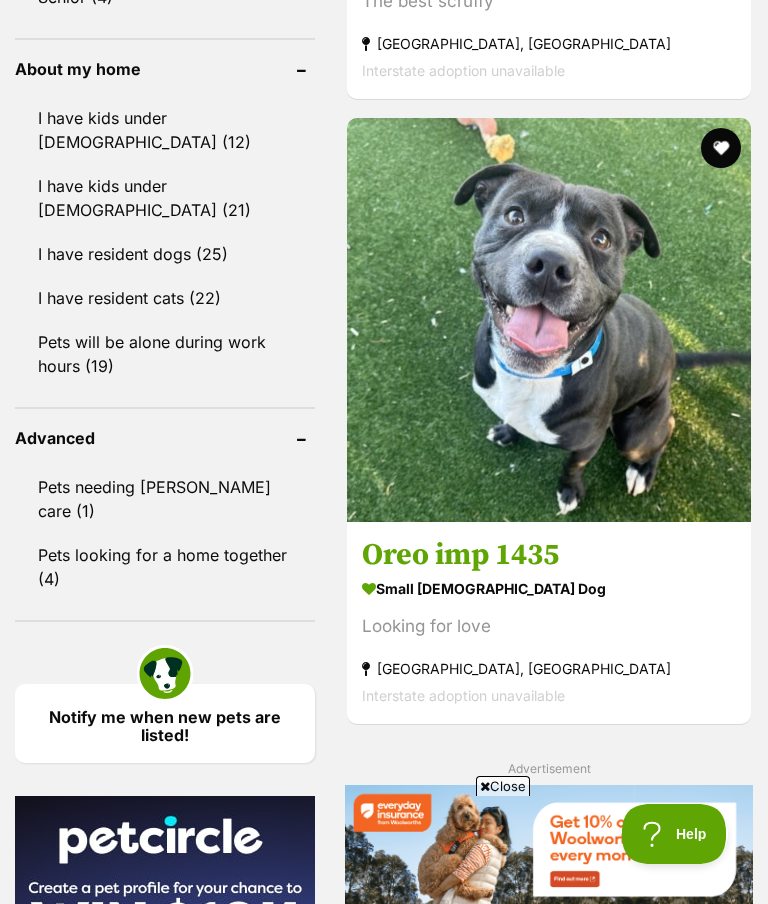 click on "Close" at bounding box center (503, 786) 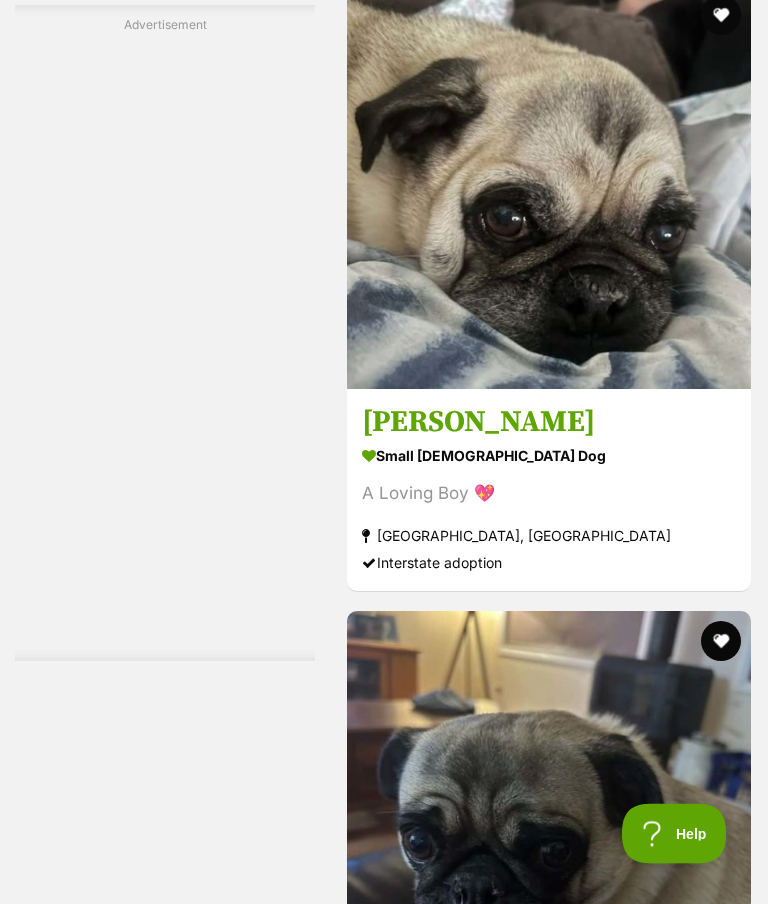 scroll, scrollTop: 12218, scrollLeft: 0, axis: vertical 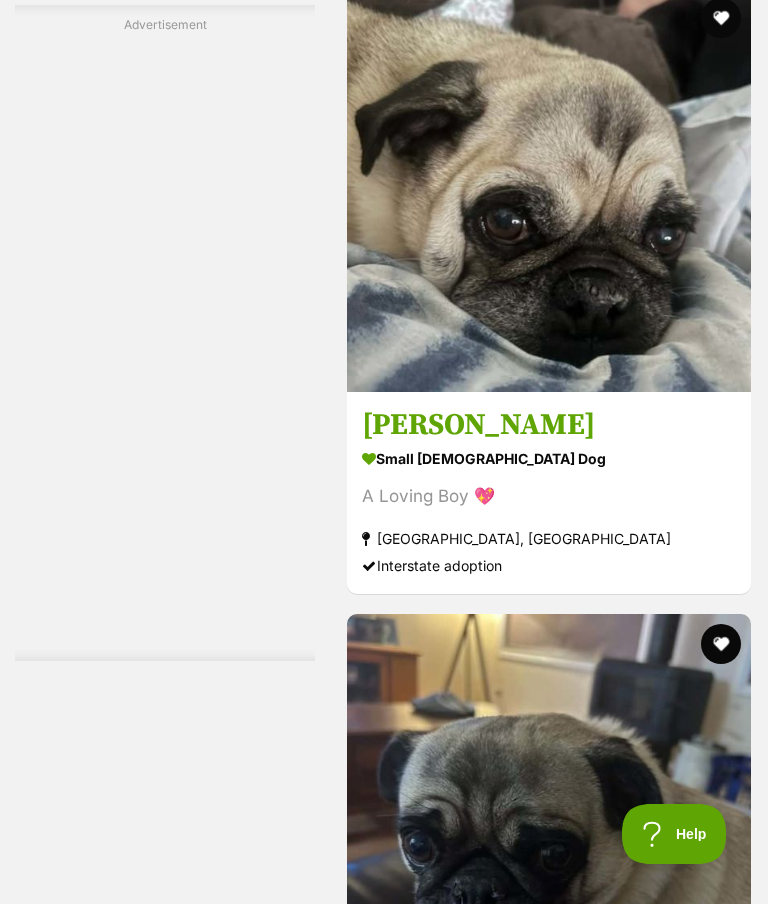 click on "Layla and Lena" at bounding box center [549, -200] 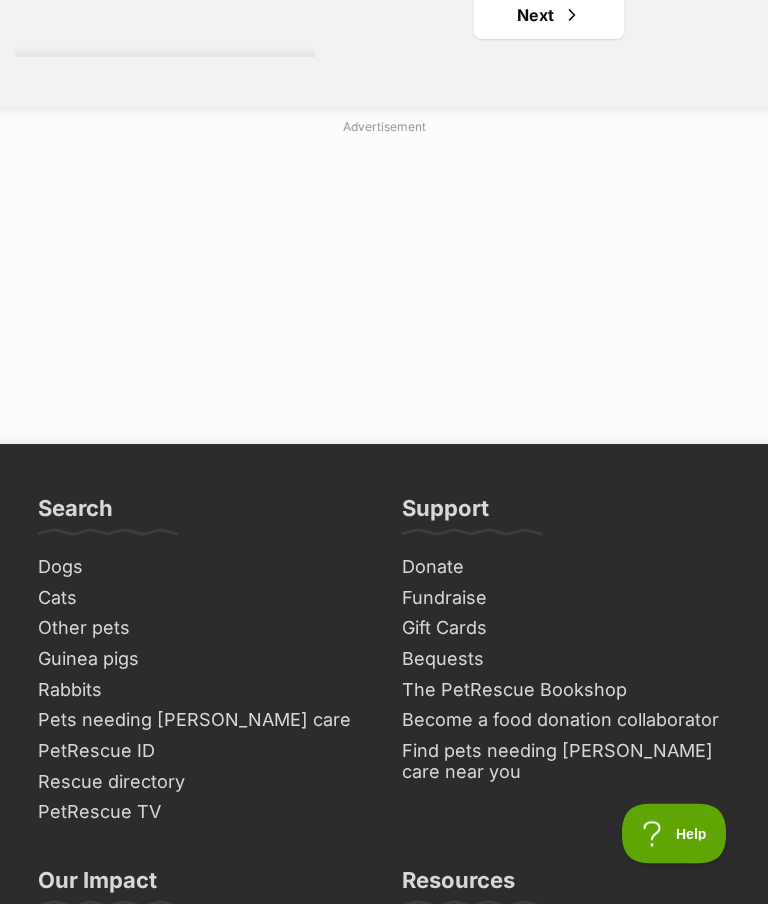 scroll, scrollTop: 13470, scrollLeft: 0, axis: vertical 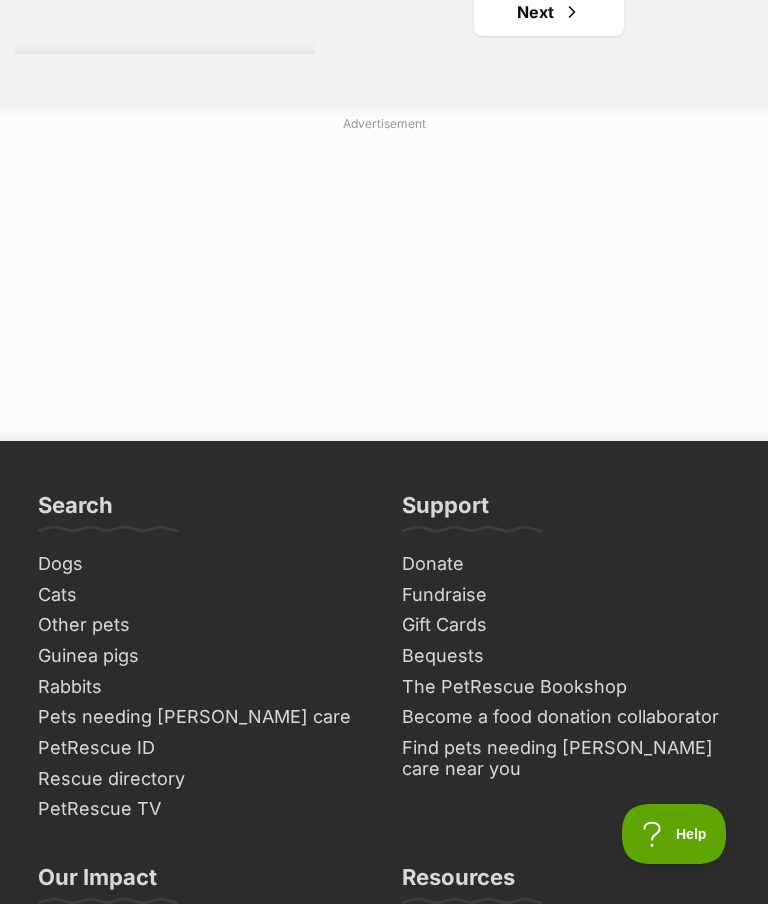 click at bounding box center [572, 12] 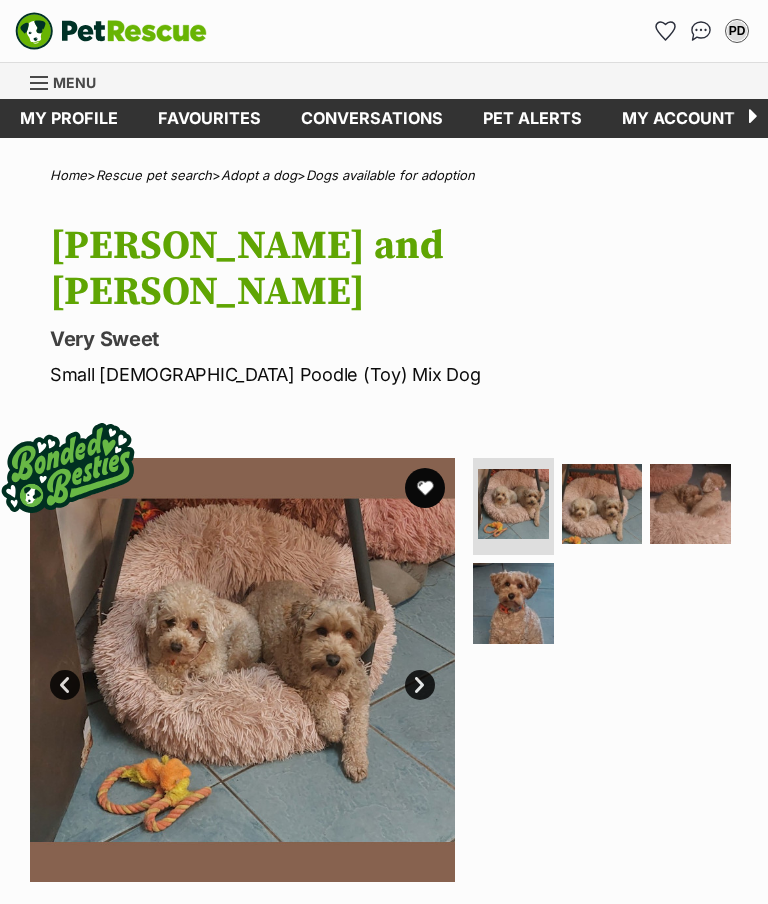 scroll, scrollTop: 0, scrollLeft: 0, axis: both 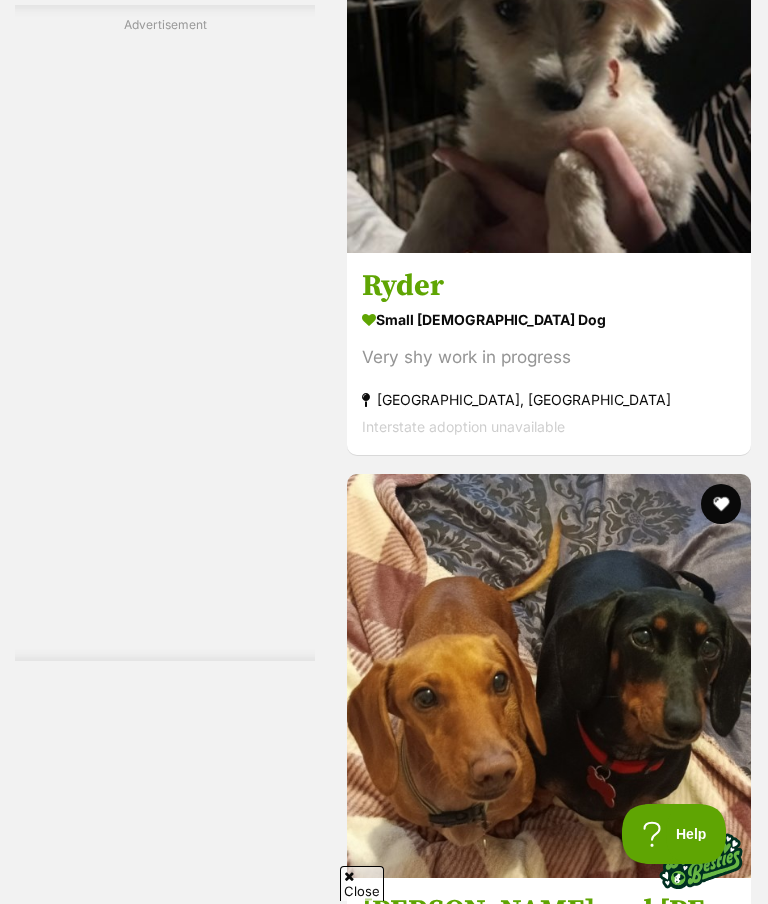 click on "Ryder" at bounding box center (549, 286) 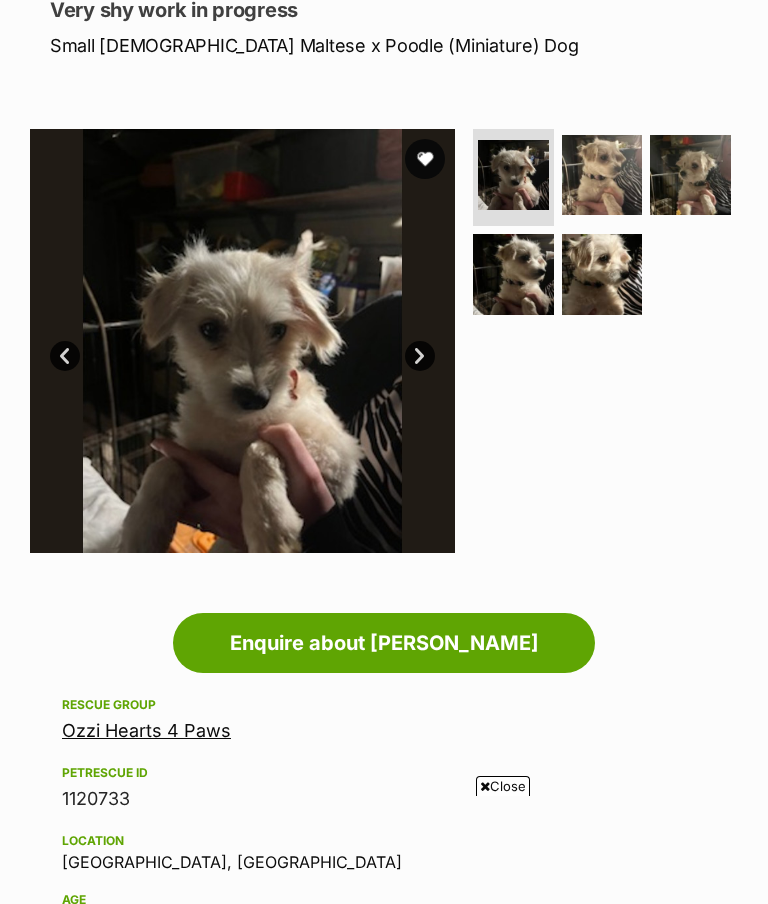 scroll, scrollTop: 388, scrollLeft: 0, axis: vertical 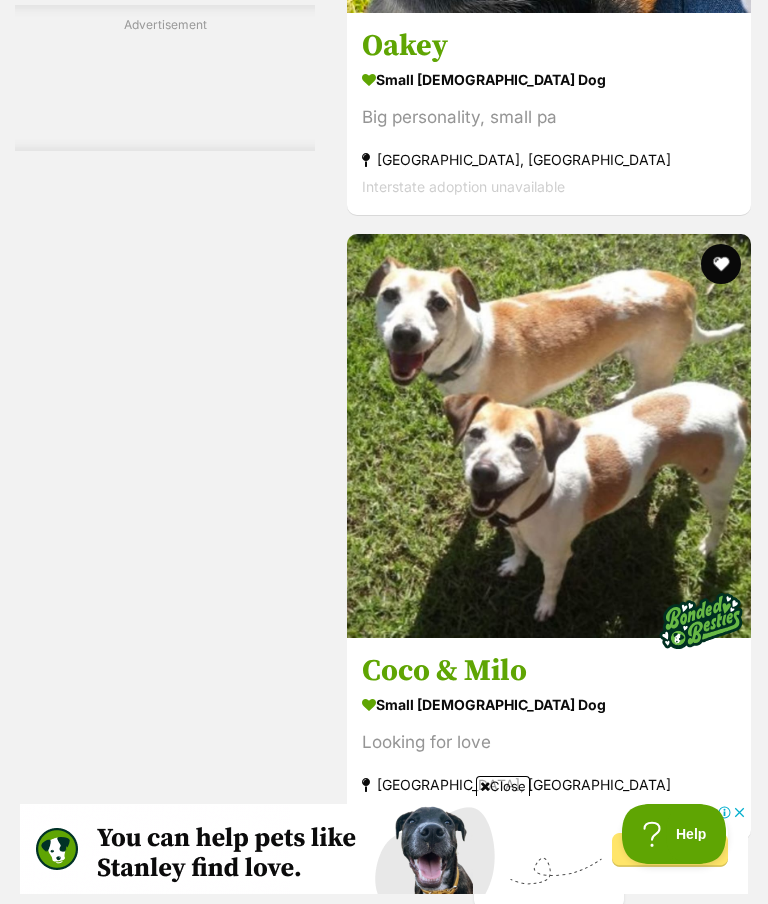 click on "Oakey" at bounding box center (549, 46) 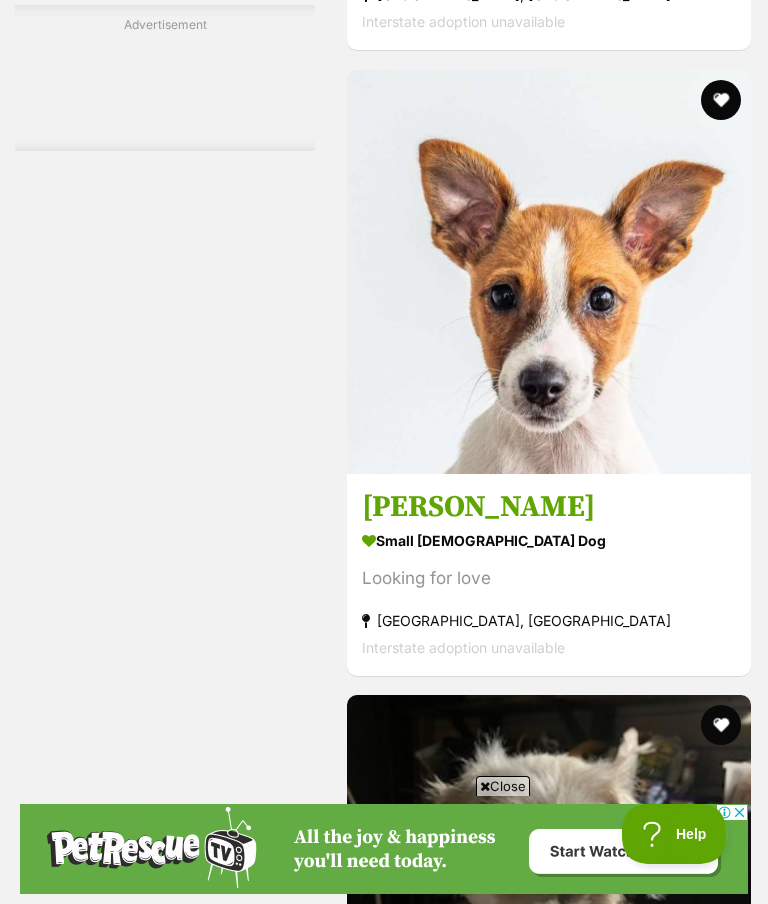 scroll, scrollTop: 5559, scrollLeft: 0, axis: vertical 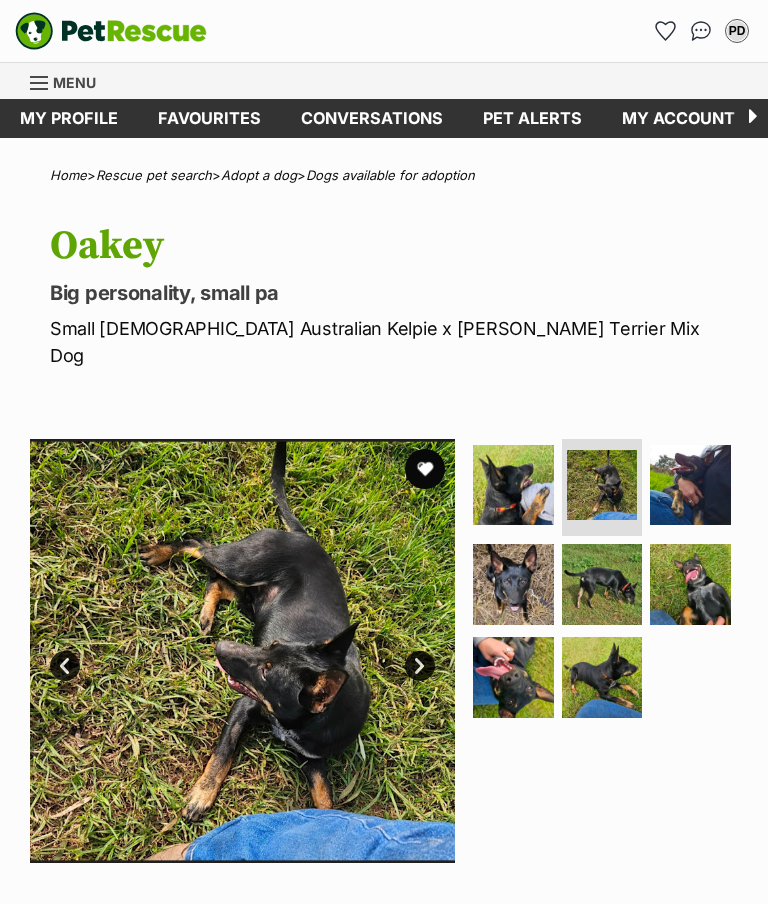 click at bounding box center [690, 485] 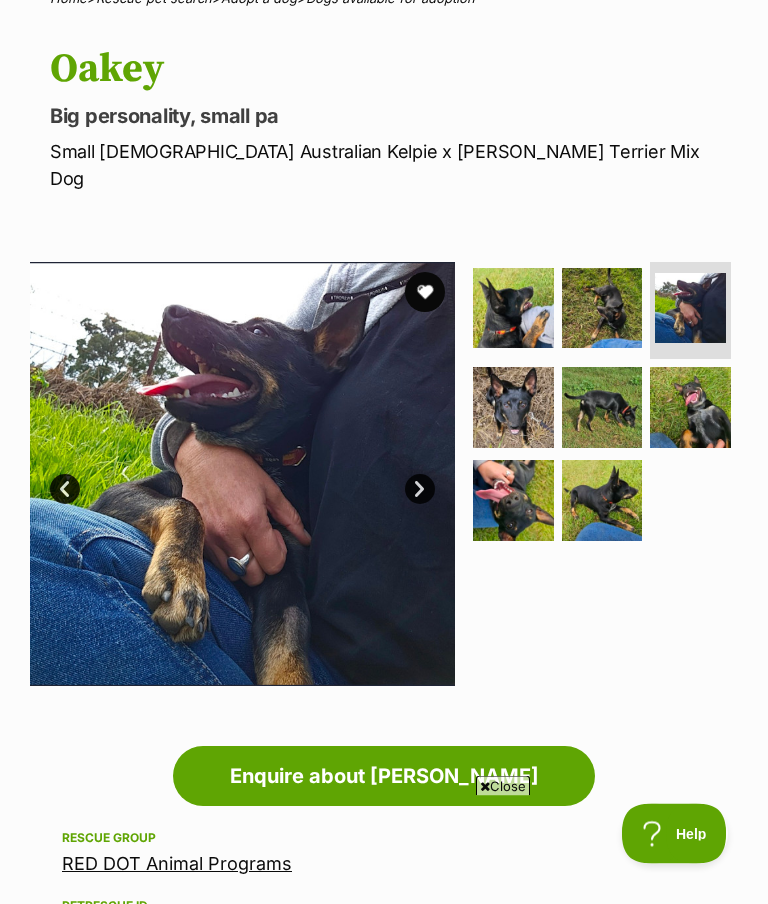 scroll, scrollTop: 0, scrollLeft: 0, axis: both 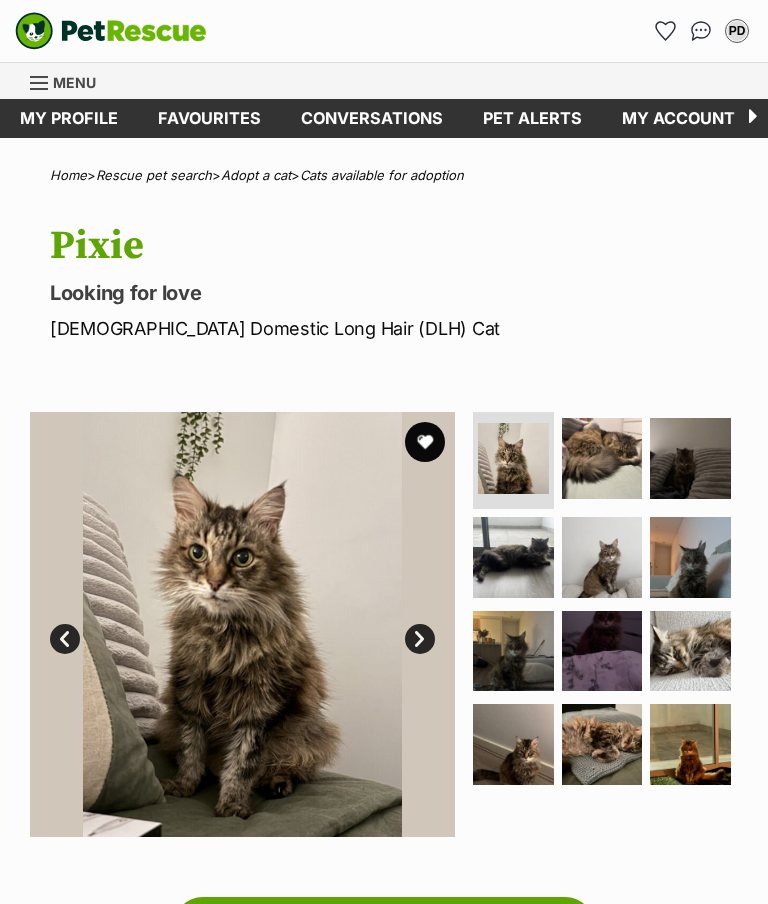 click at bounding box center [602, 557] 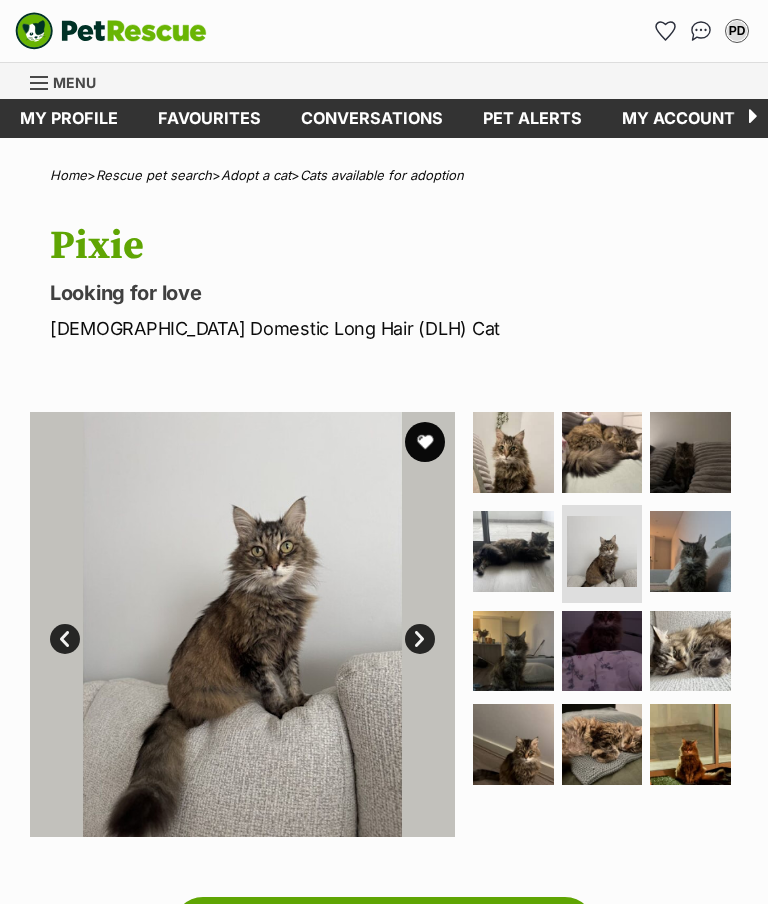 click at bounding box center [690, 744] 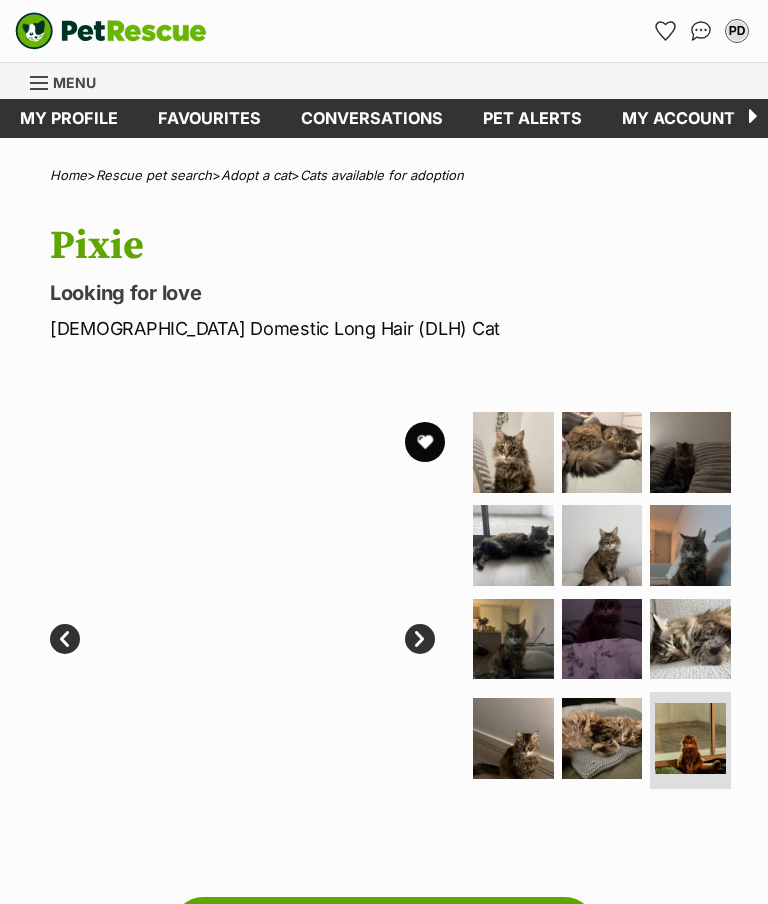 click at bounding box center [690, 639] 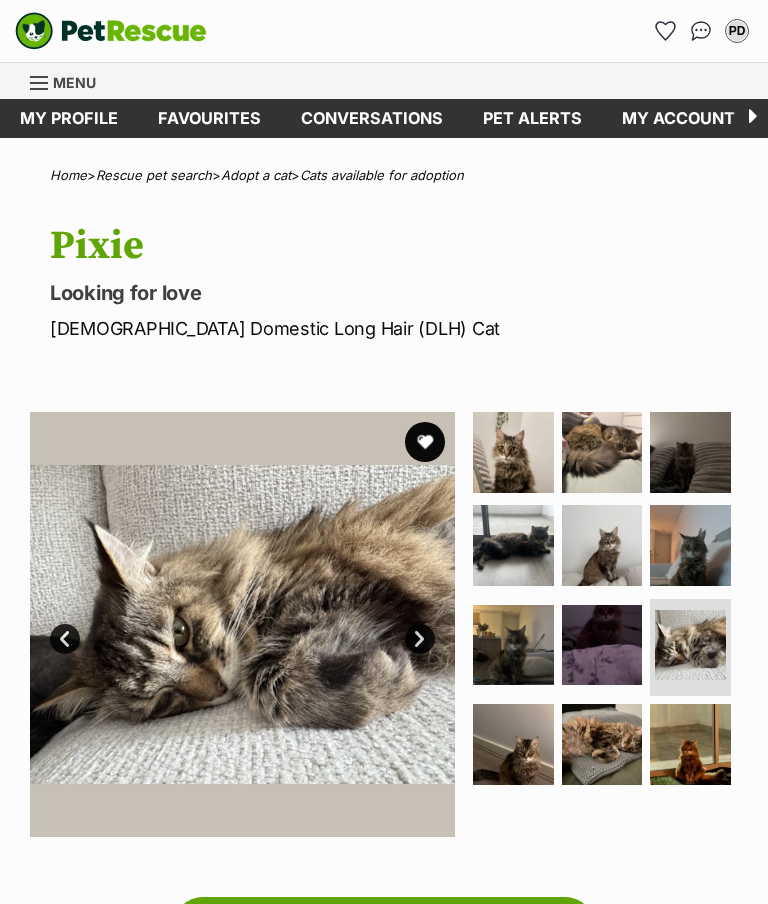 click at bounding box center [513, 645] 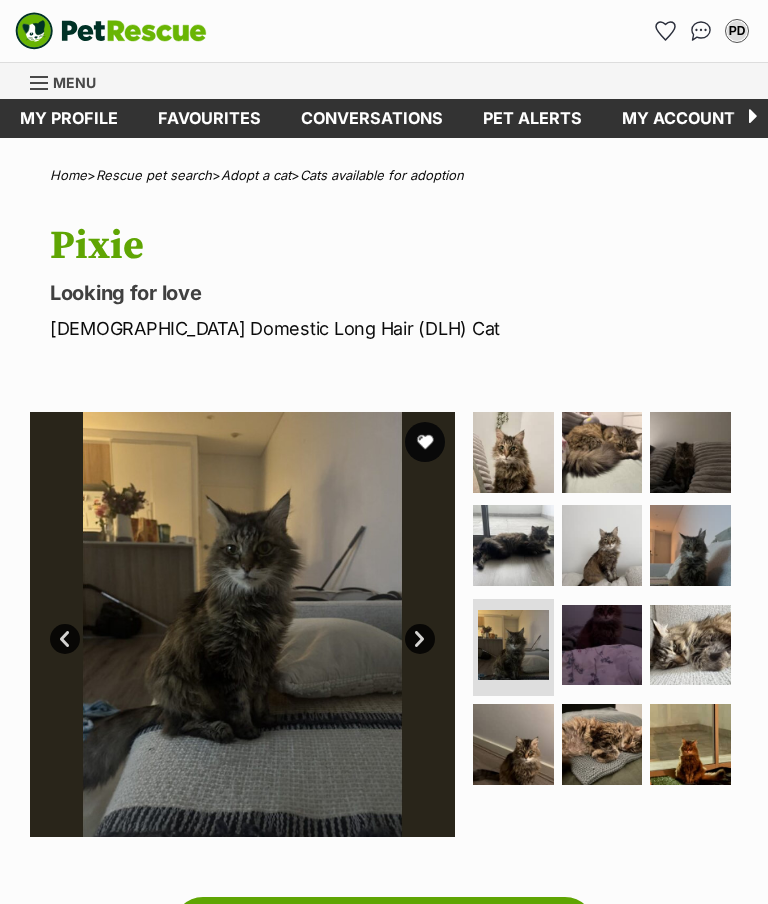 click at bounding box center [513, 744] 